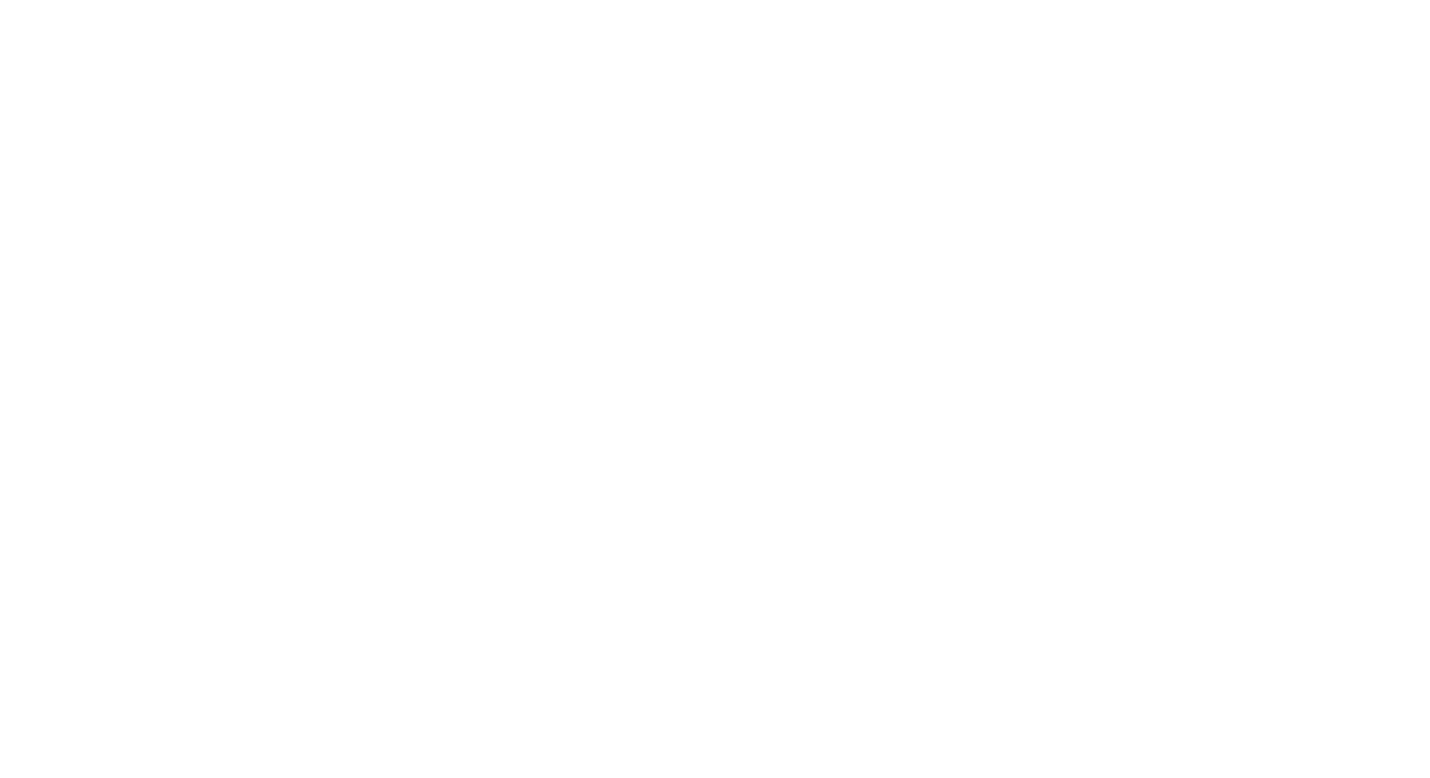 scroll, scrollTop: 0, scrollLeft: 0, axis: both 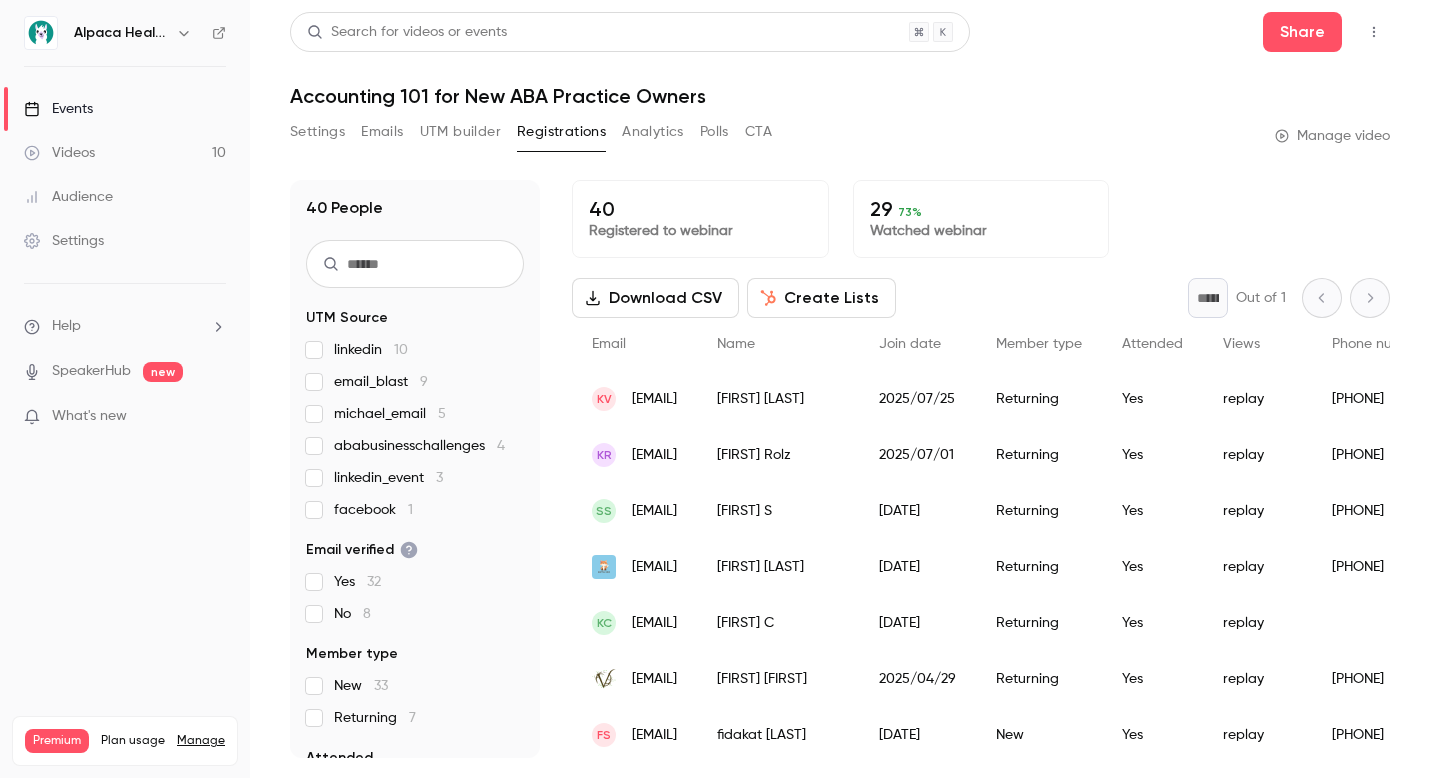 click on "Events" at bounding box center (125, 109) 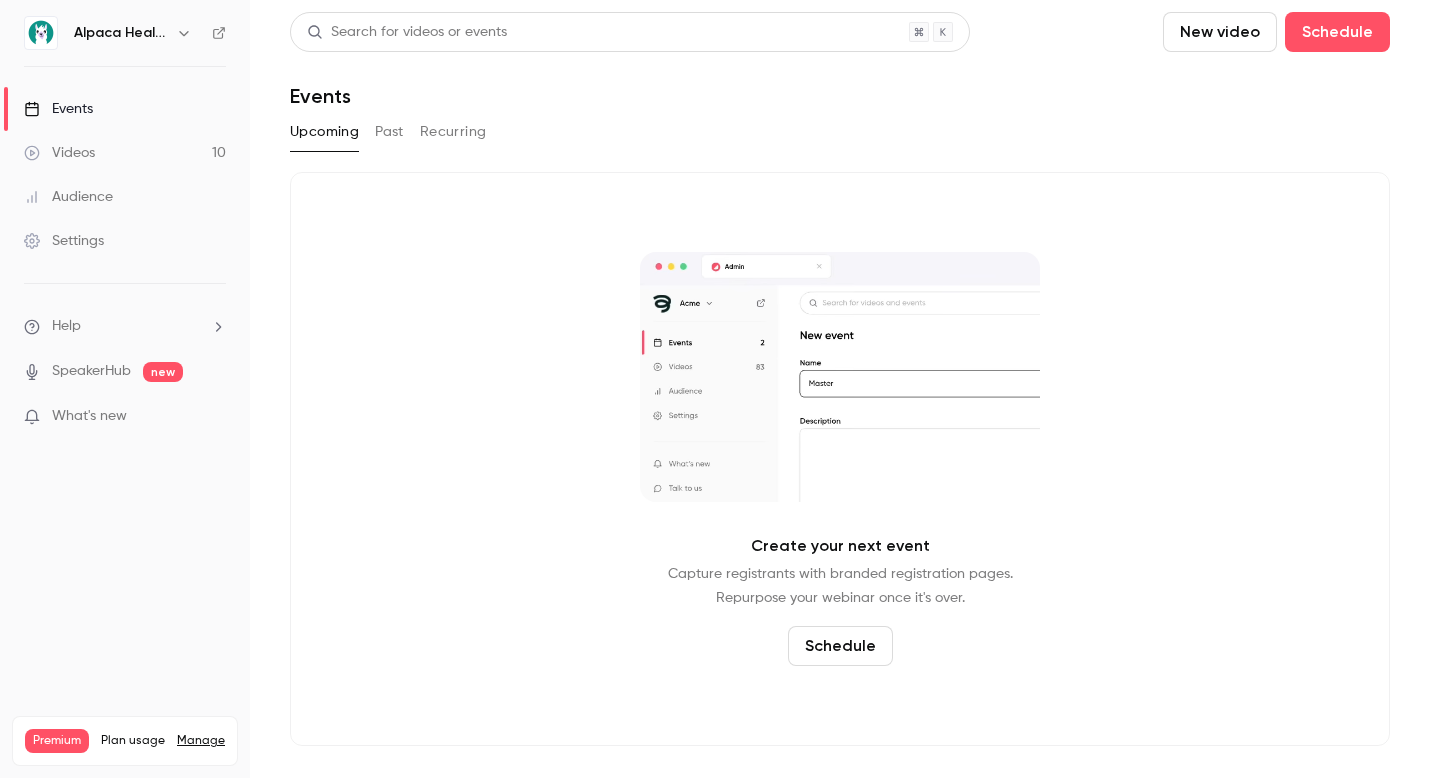 click on "Alpaca Health" at bounding box center (121, 33) 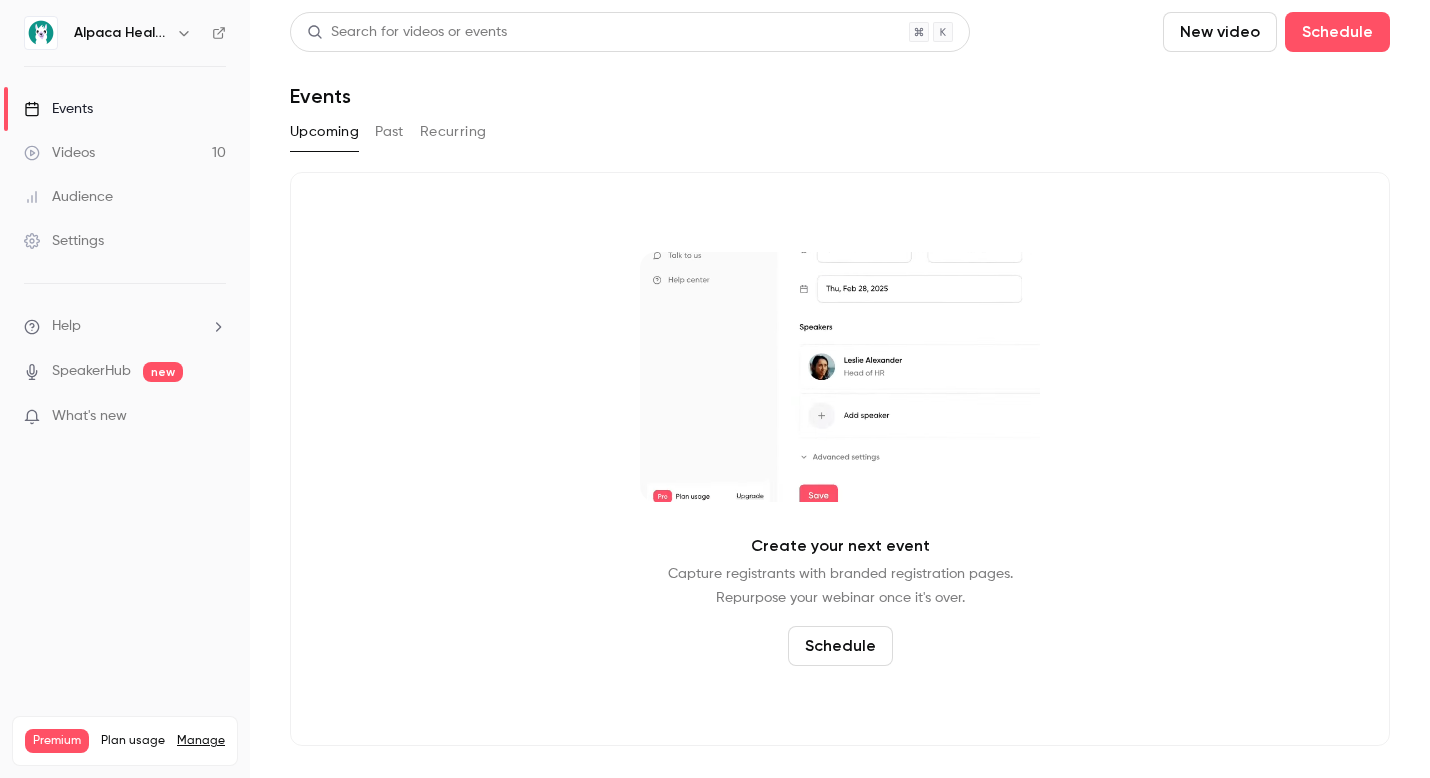 click 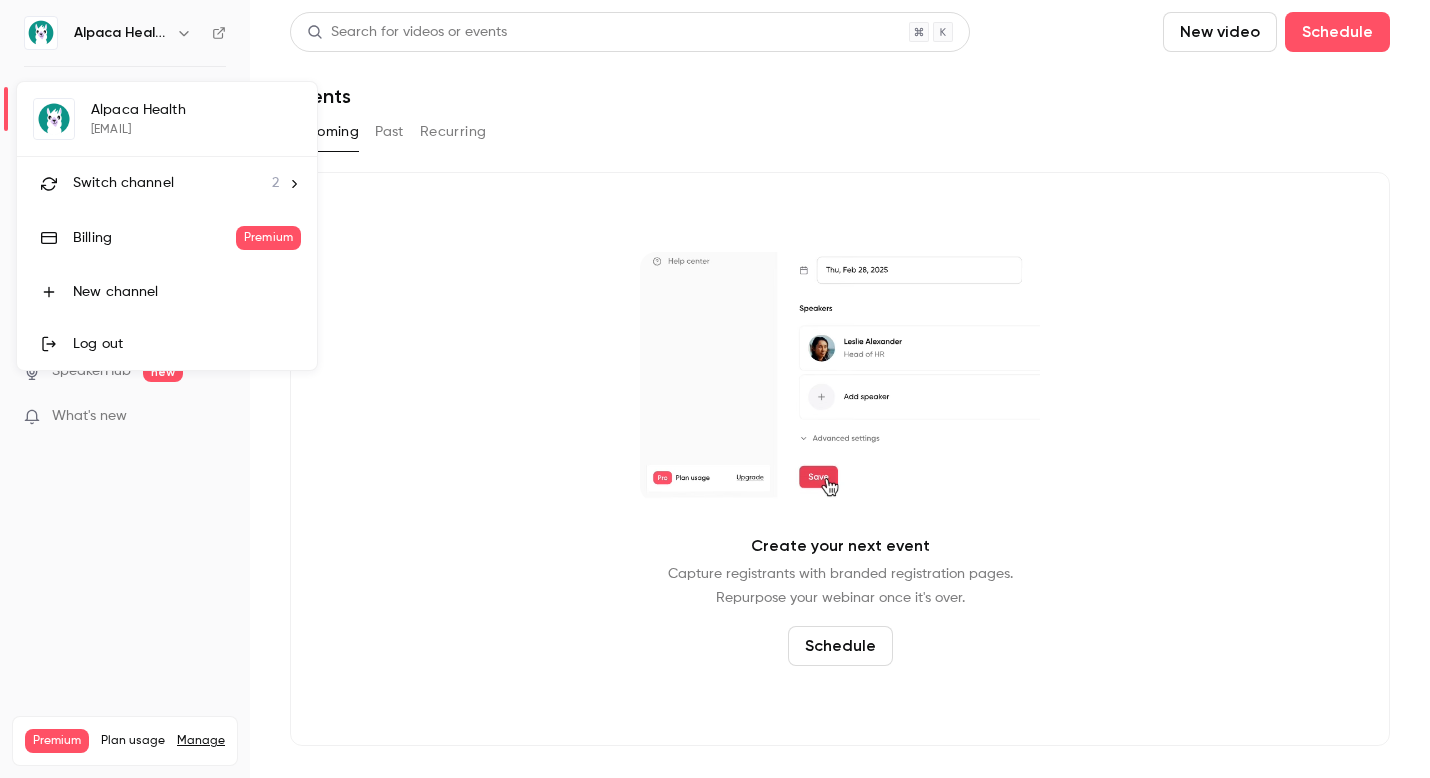 click on "Switch channel" at bounding box center (123, 183) 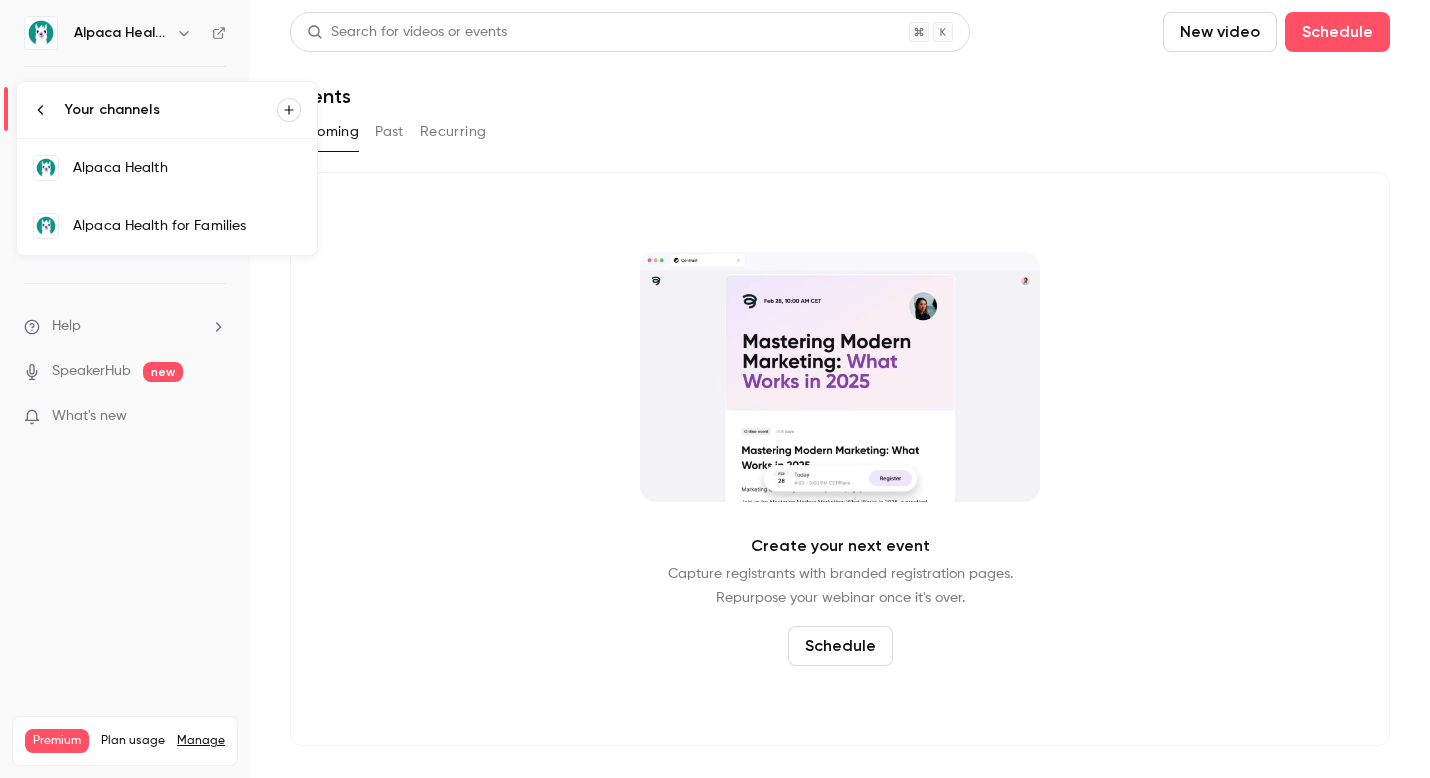click on "Alpaca Health for Families" at bounding box center (167, 226) 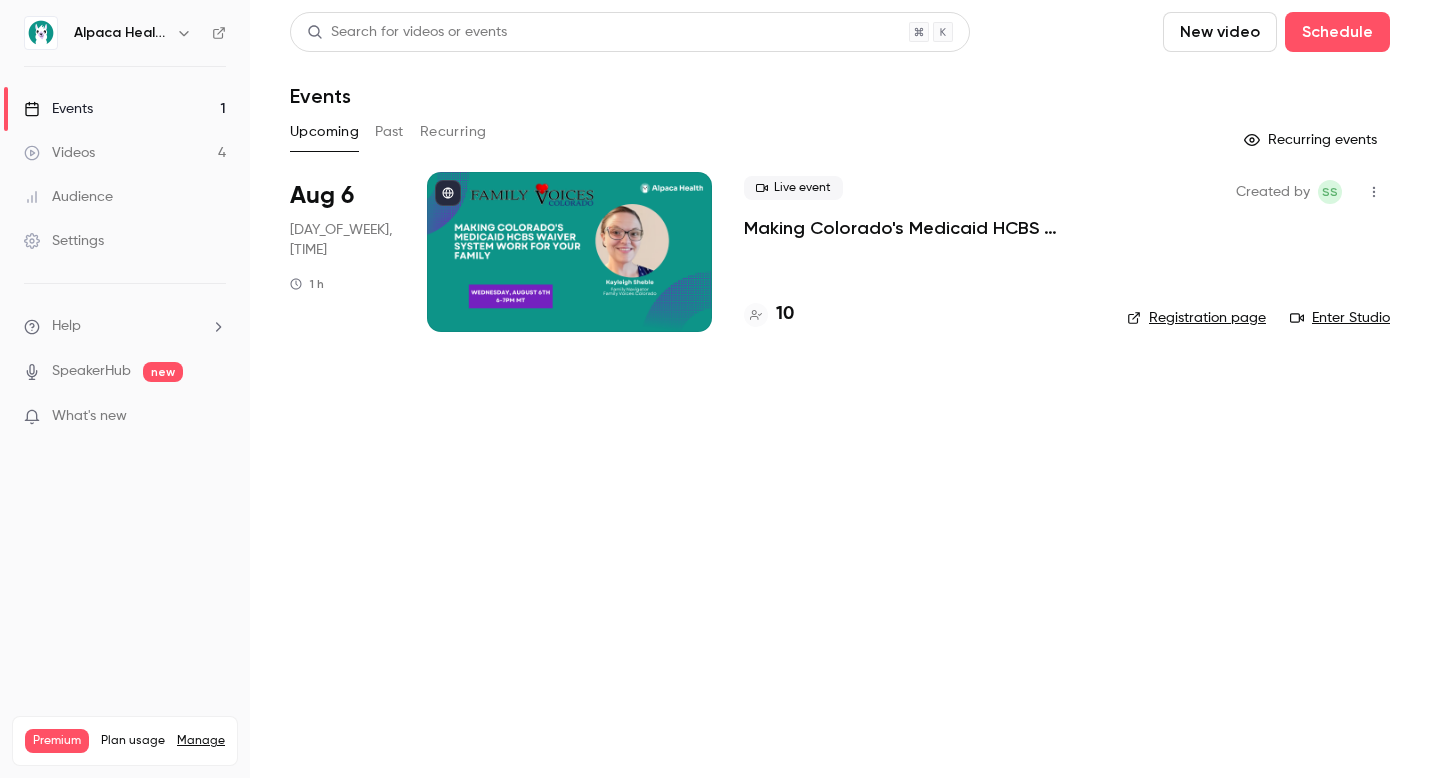 click on "Live event Making Colorado's Medicaid HCBS Waiver System Work for Your Family 10" at bounding box center [919, 252] 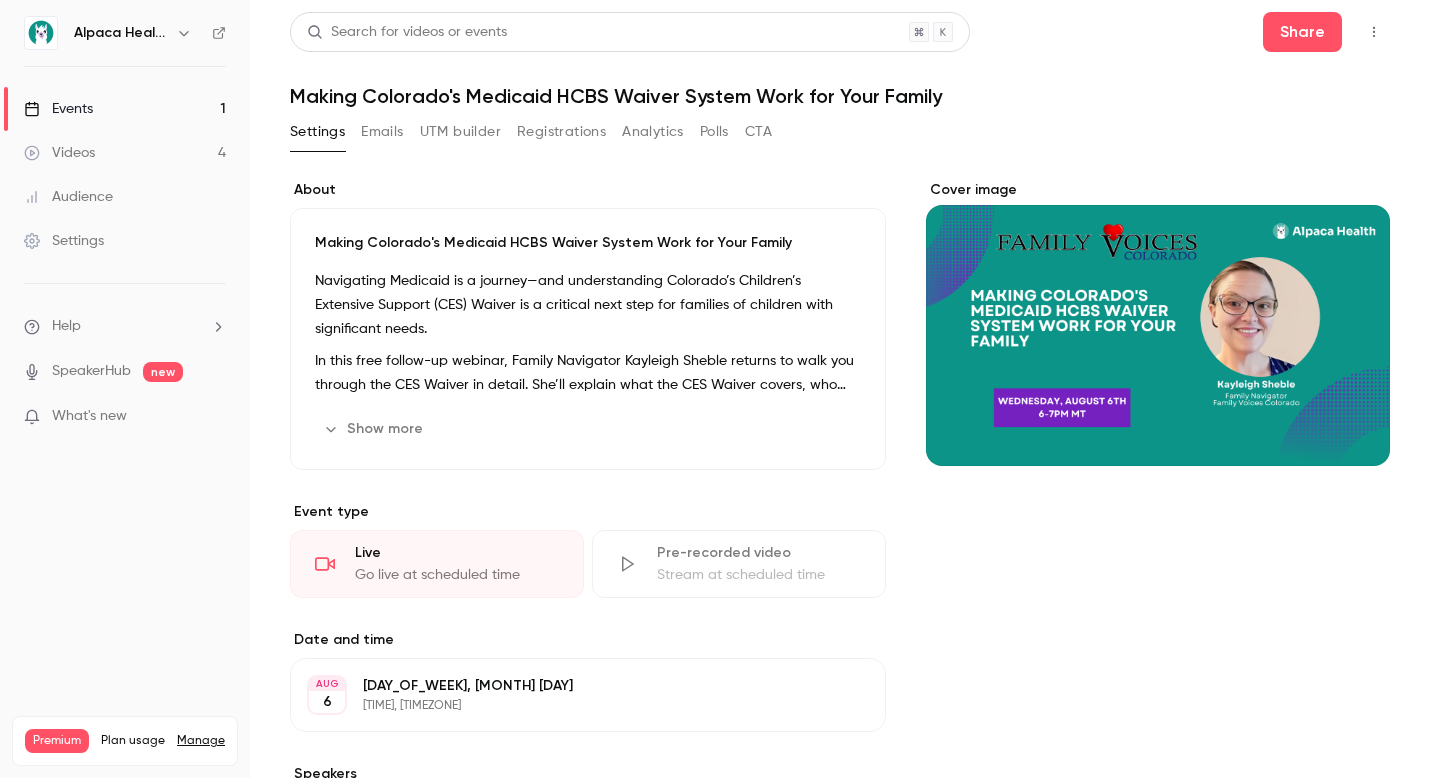 click on "Events 1" at bounding box center (125, 109) 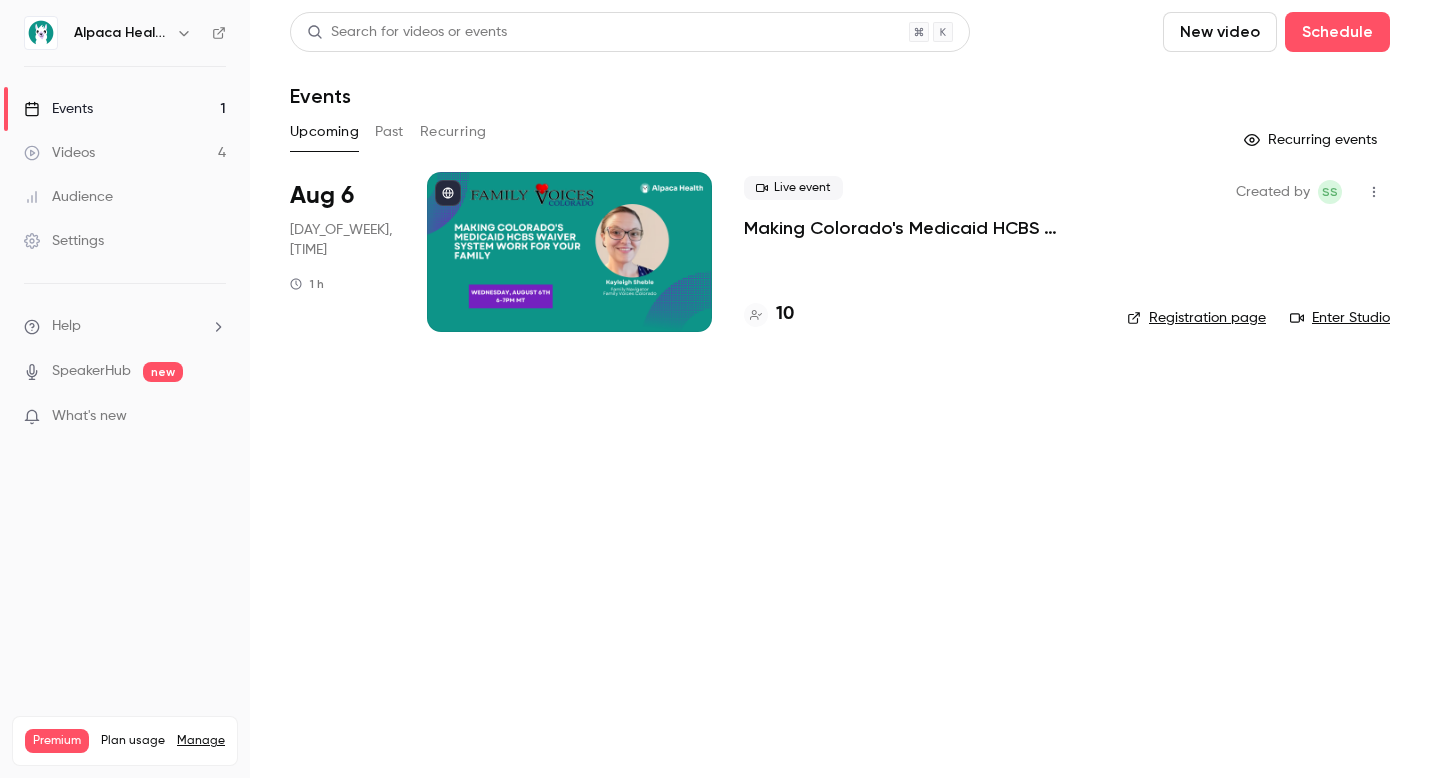 click on "Making Colorado's Medicaid HCBS Waiver System Work for Your Family" at bounding box center (919, 228) 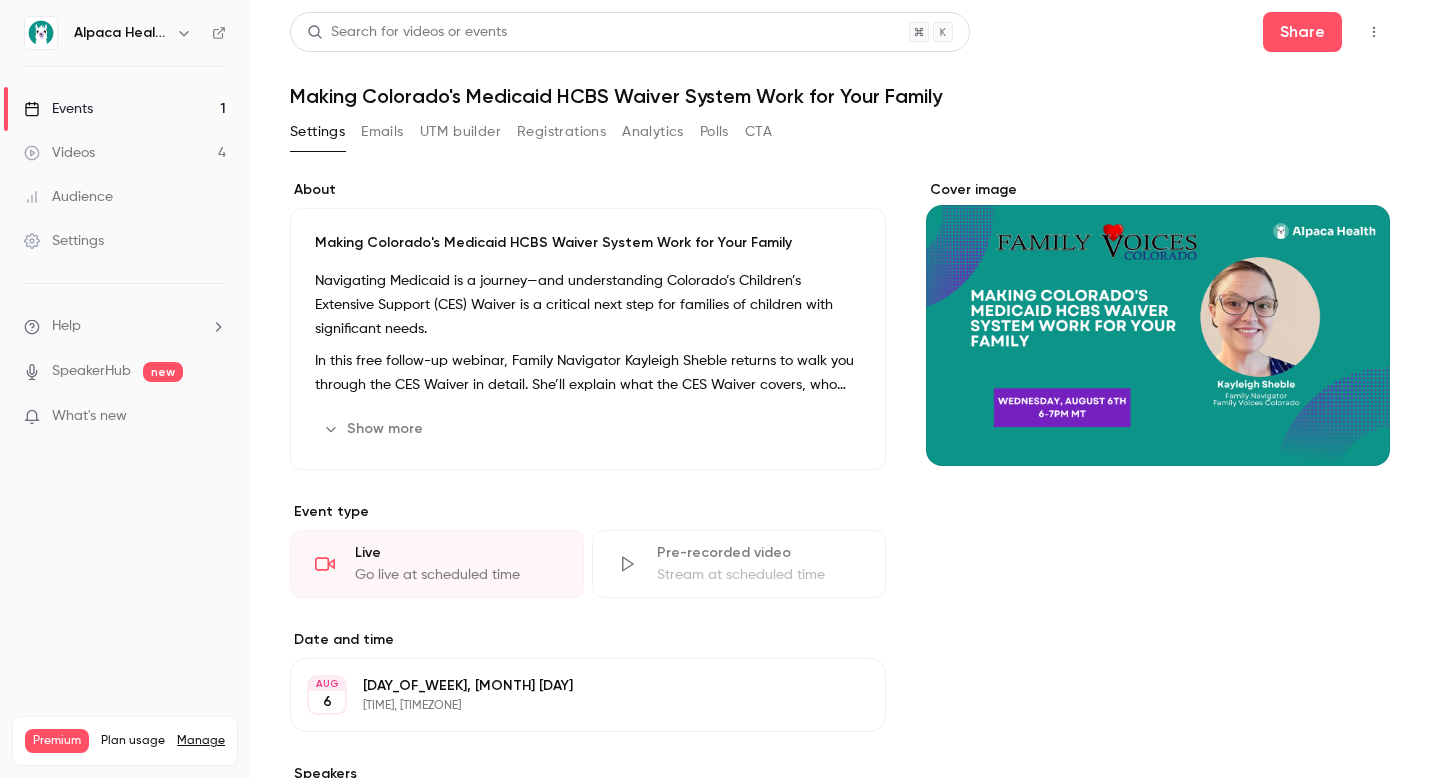click 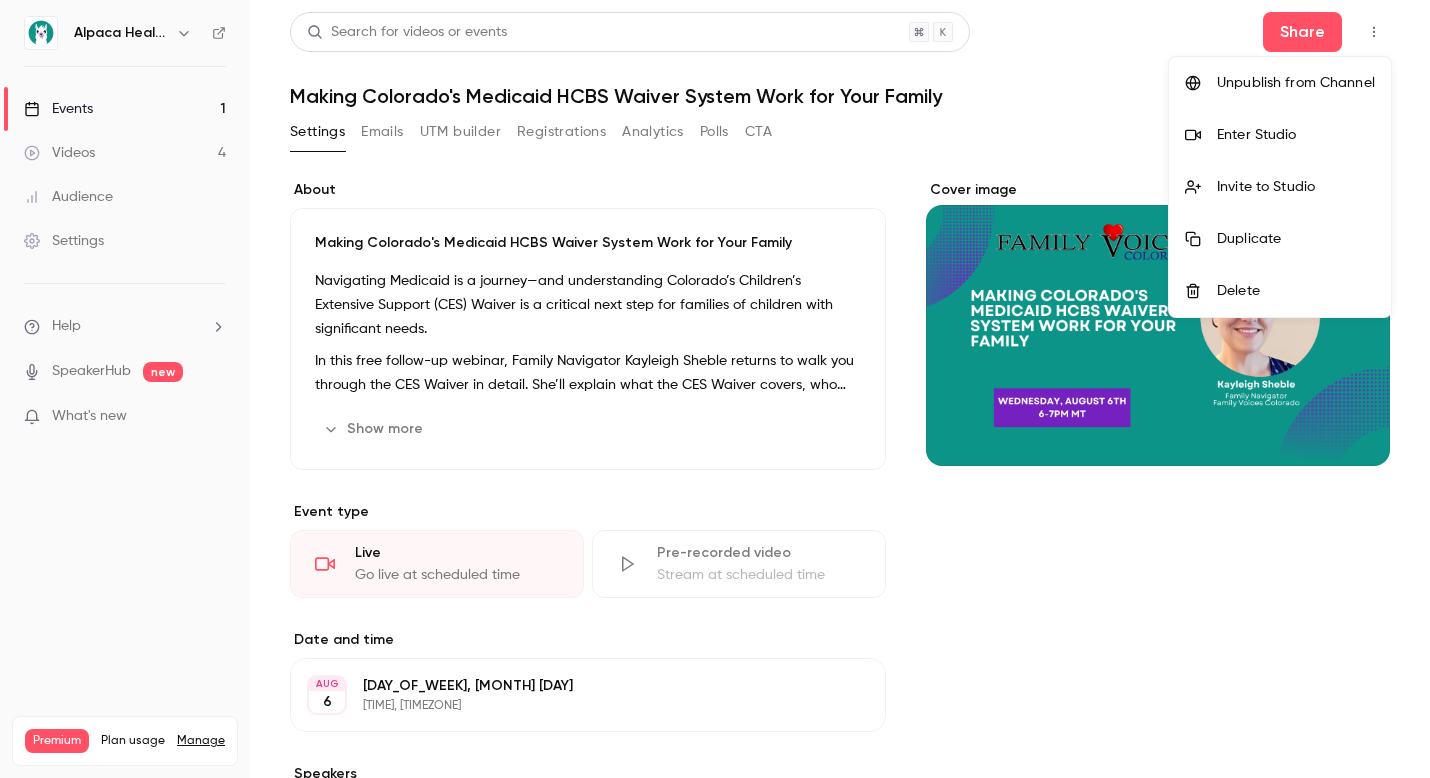 click on "Enter Studio" at bounding box center (1280, 135) 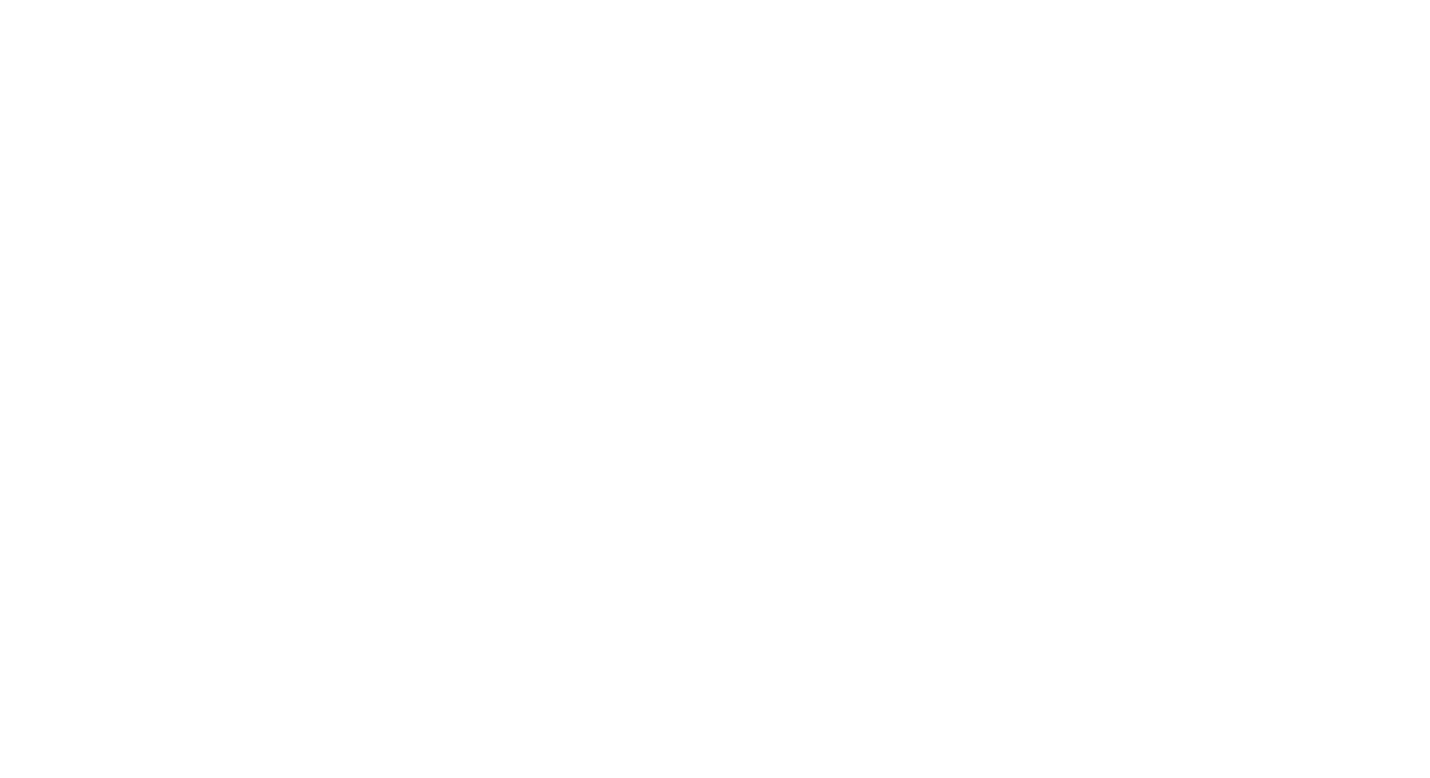 scroll, scrollTop: 0, scrollLeft: 0, axis: both 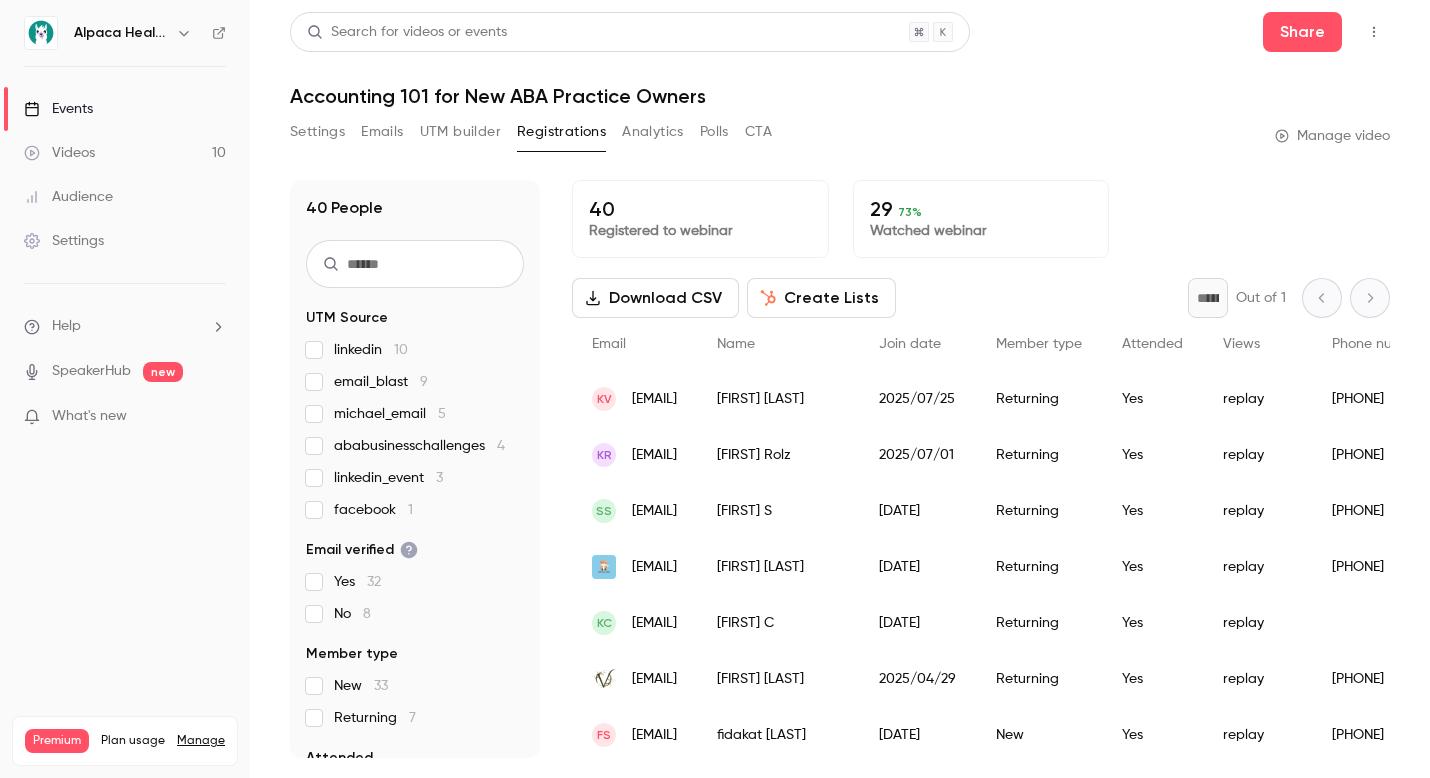 click at bounding box center [184, 33] 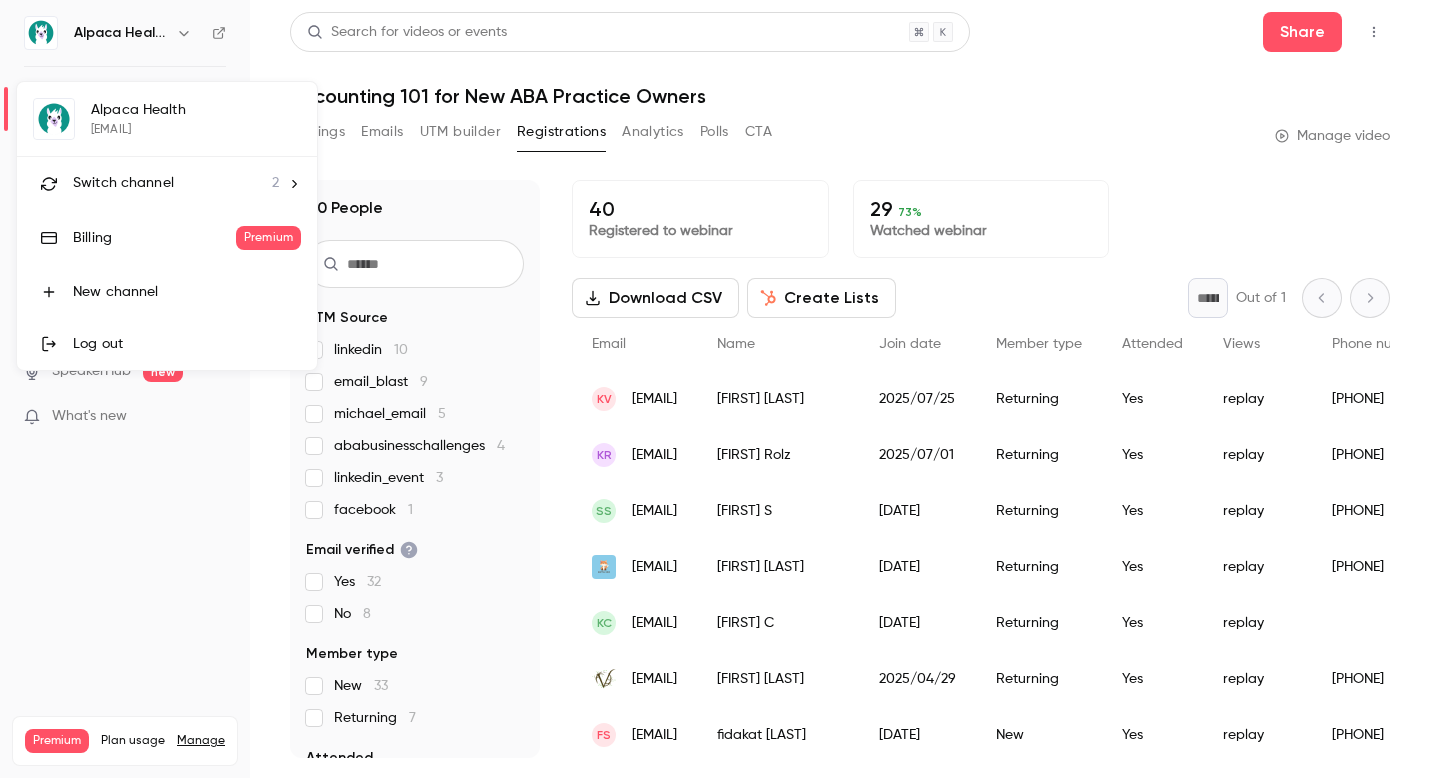 click at bounding box center [715, 389] 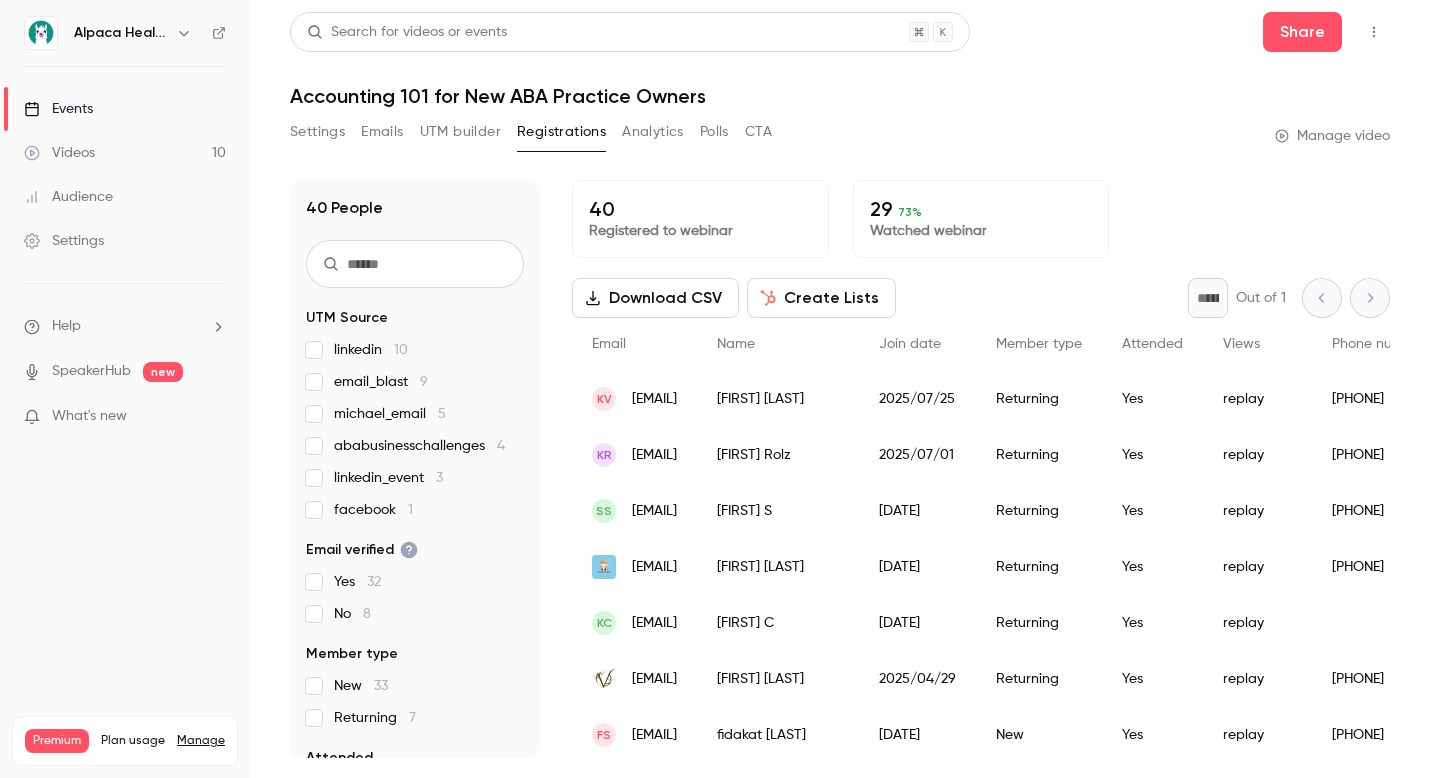 click on "Audience" at bounding box center [125, 197] 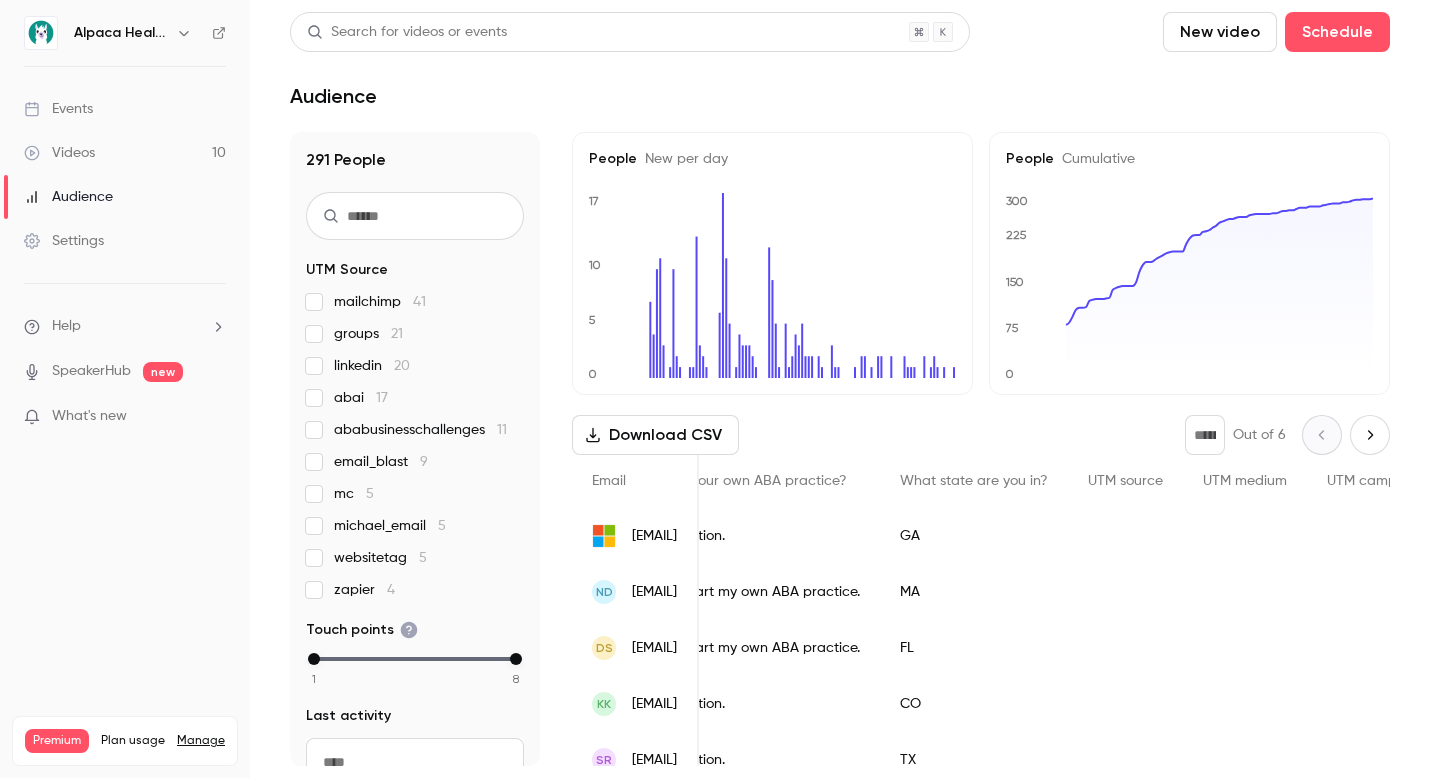 scroll, scrollTop: 0, scrollLeft: 1086, axis: horizontal 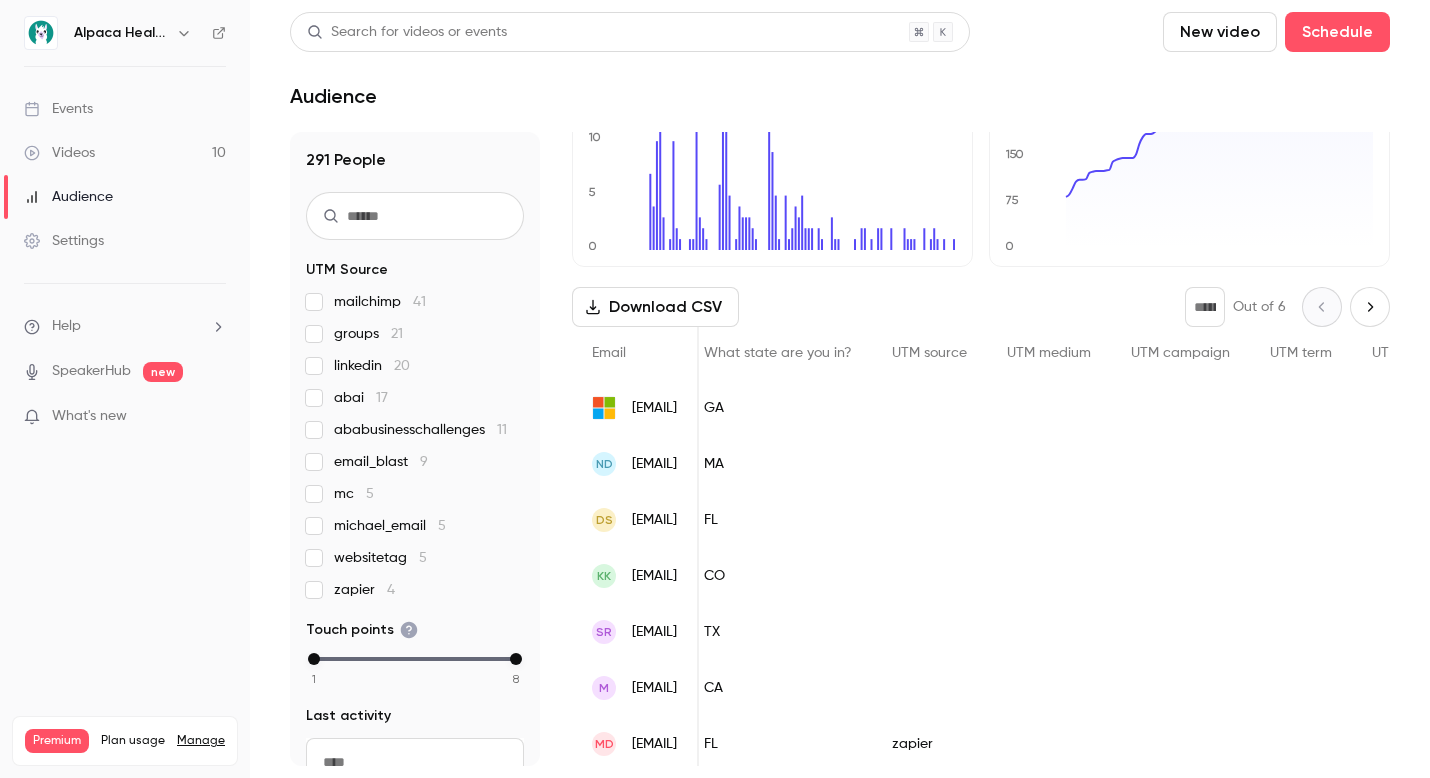 click on "CO" at bounding box center (778, 576) 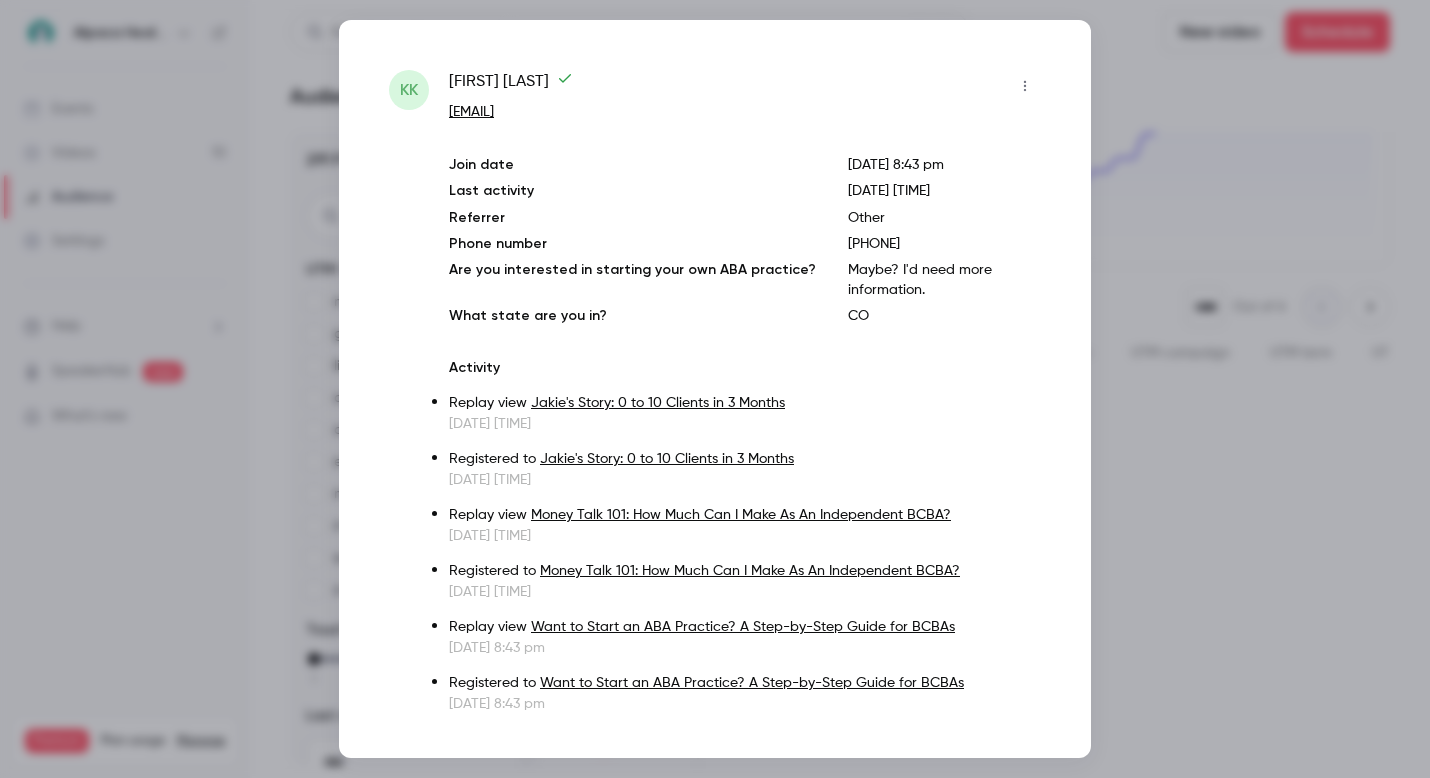 click at bounding box center [715, 389] 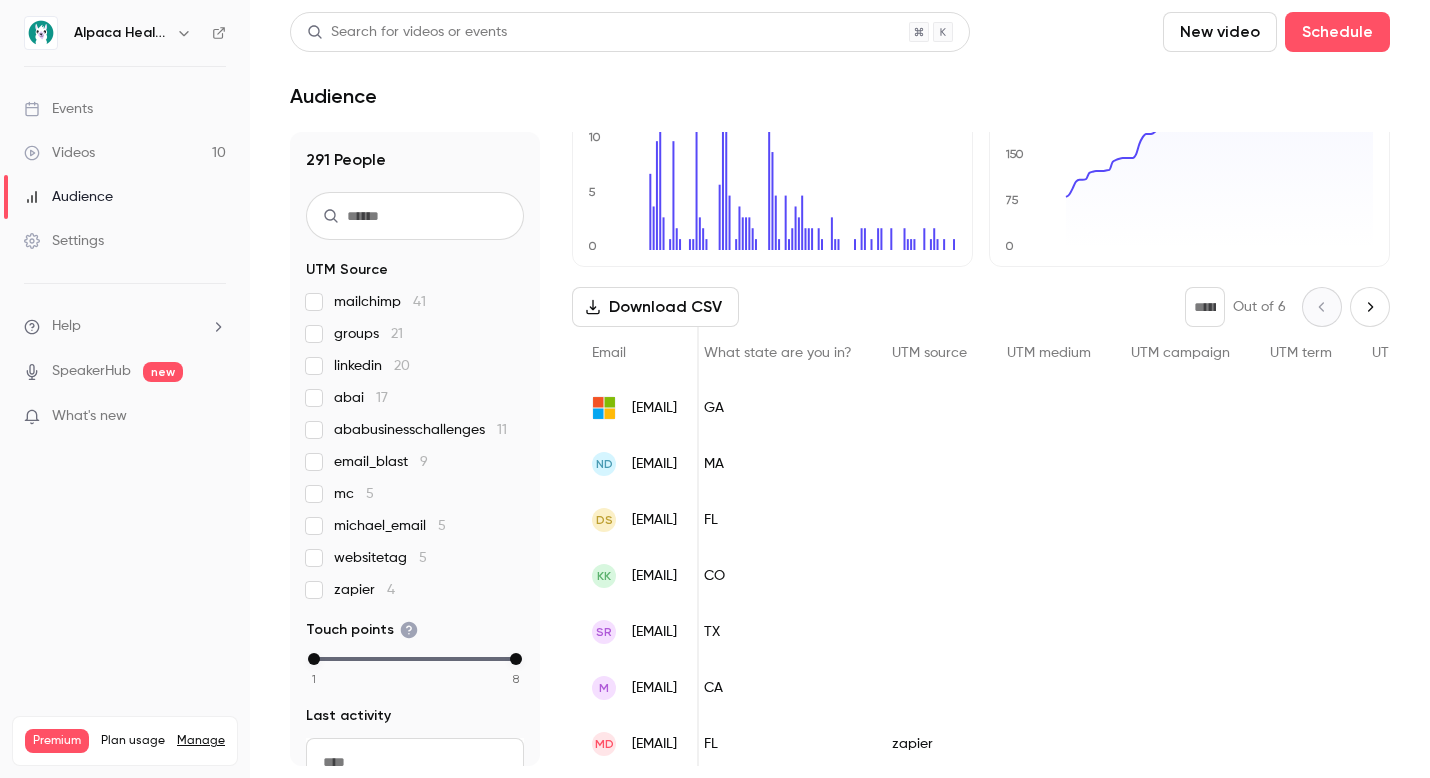 click 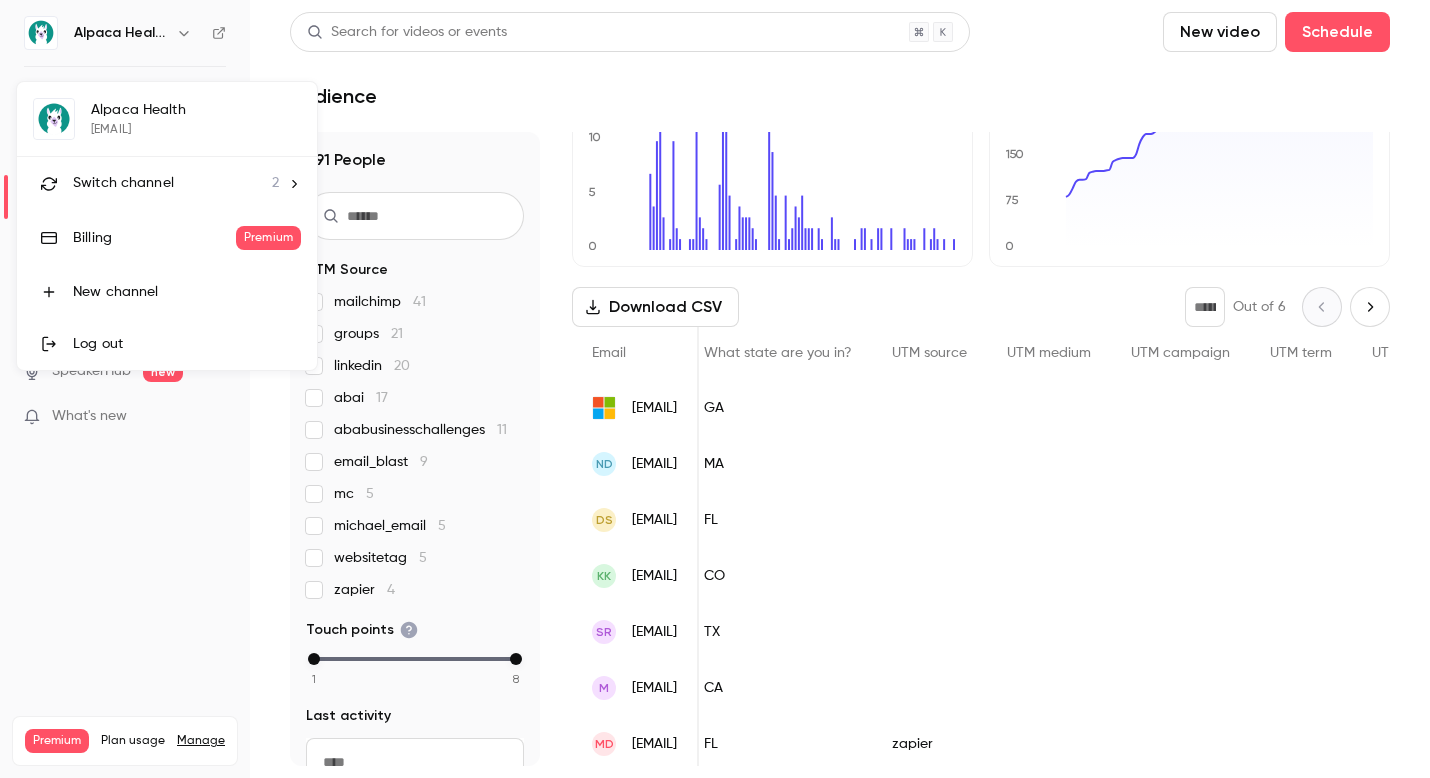 click on "Switch channel" at bounding box center [123, 183] 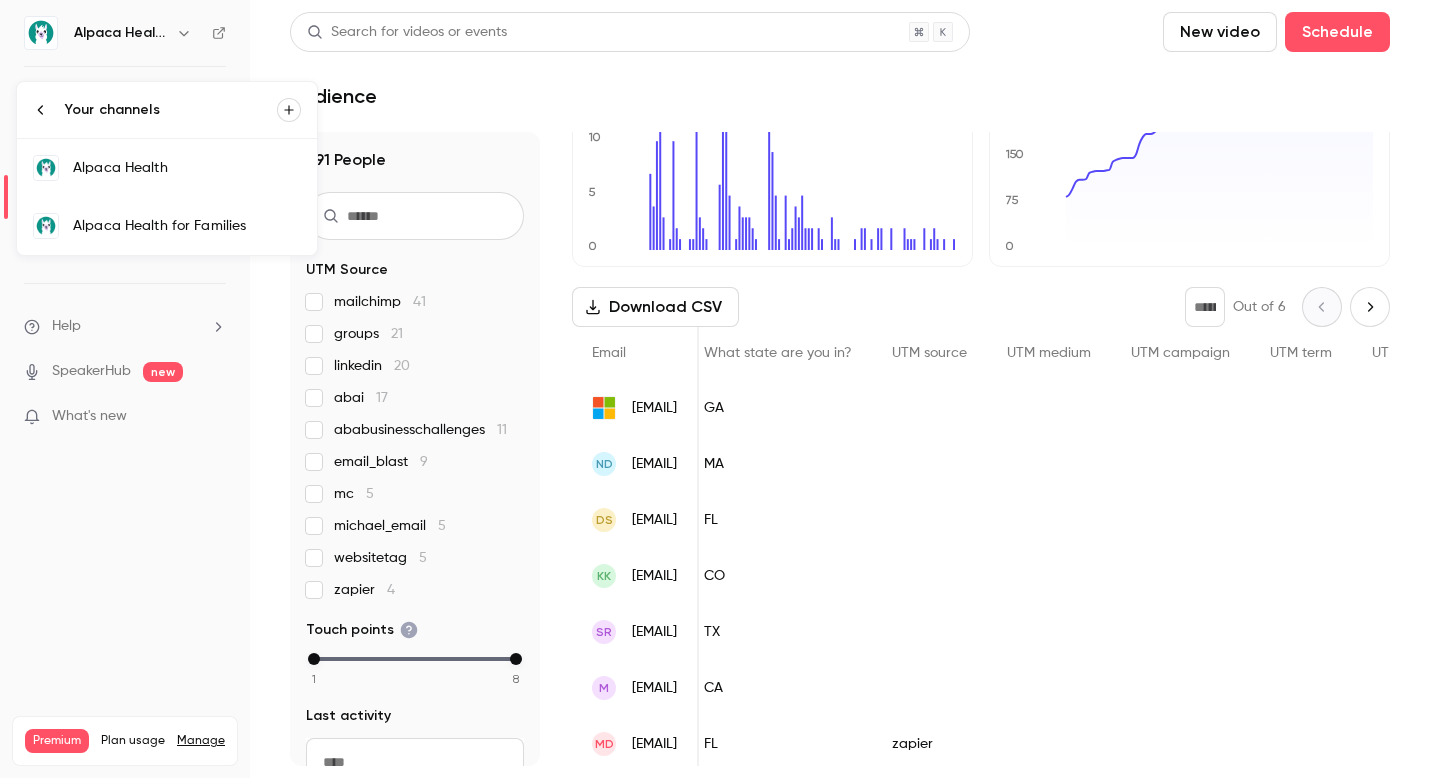 click on "Alpaca Health for Families" at bounding box center [187, 226] 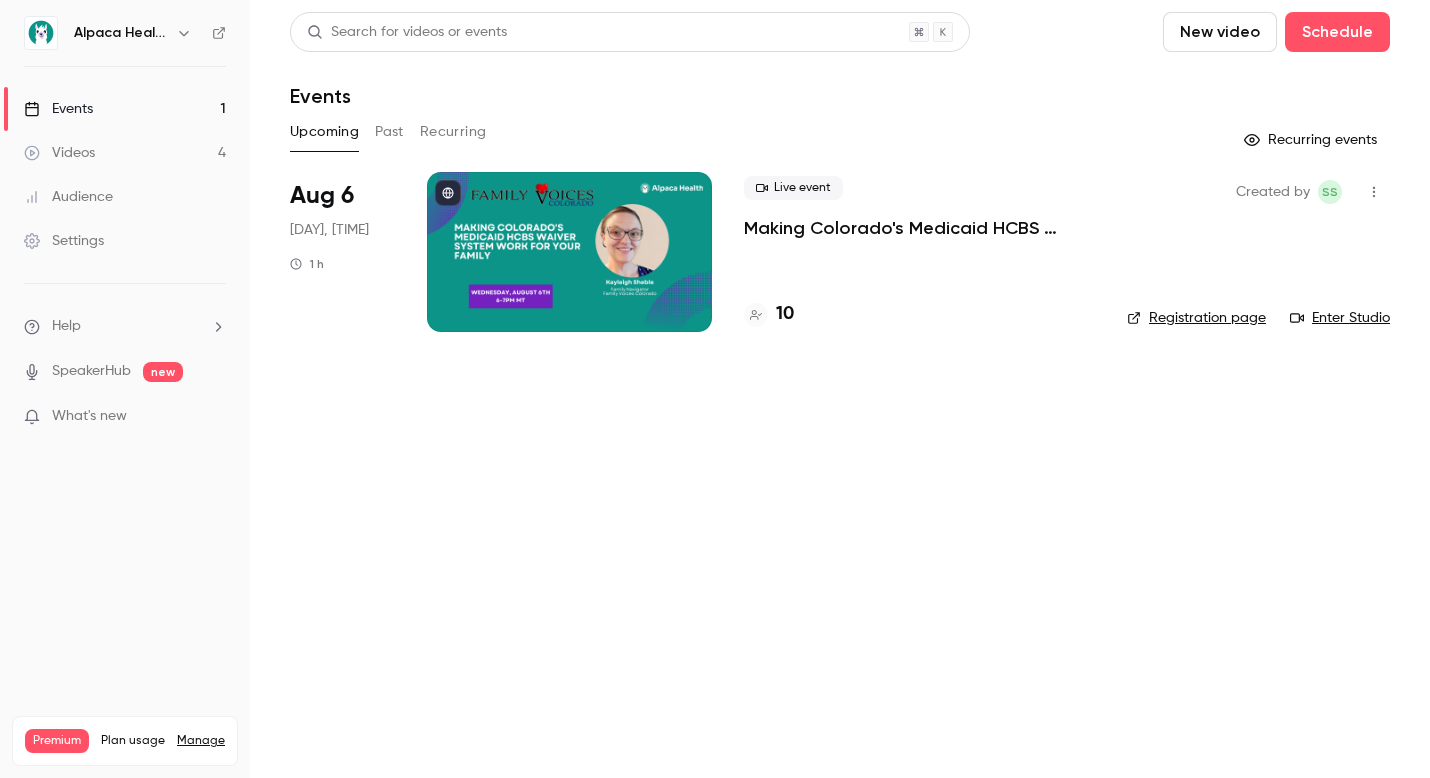 click on "Videos 4" at bounding box center [125, 153] 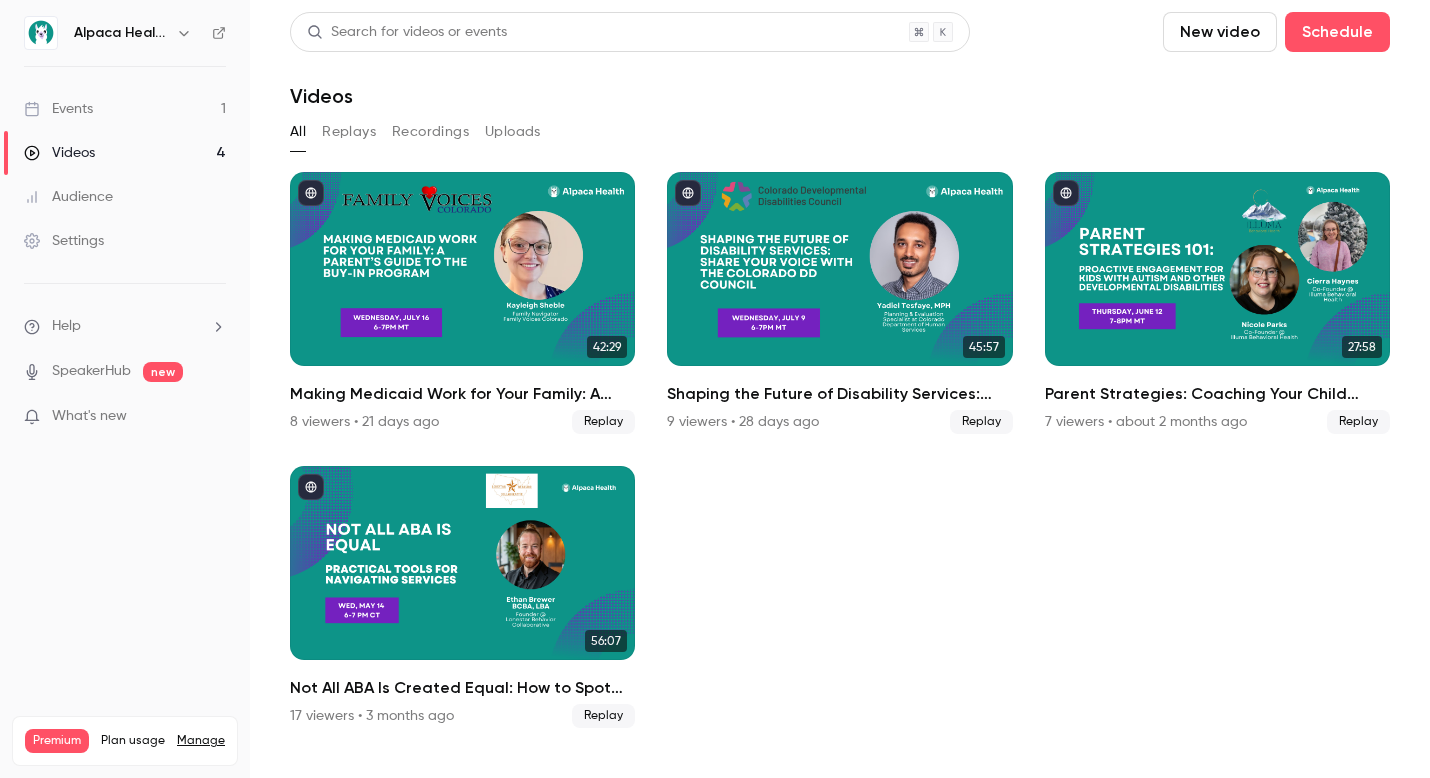 click on "Events 1" at bounding box center [125, 109] 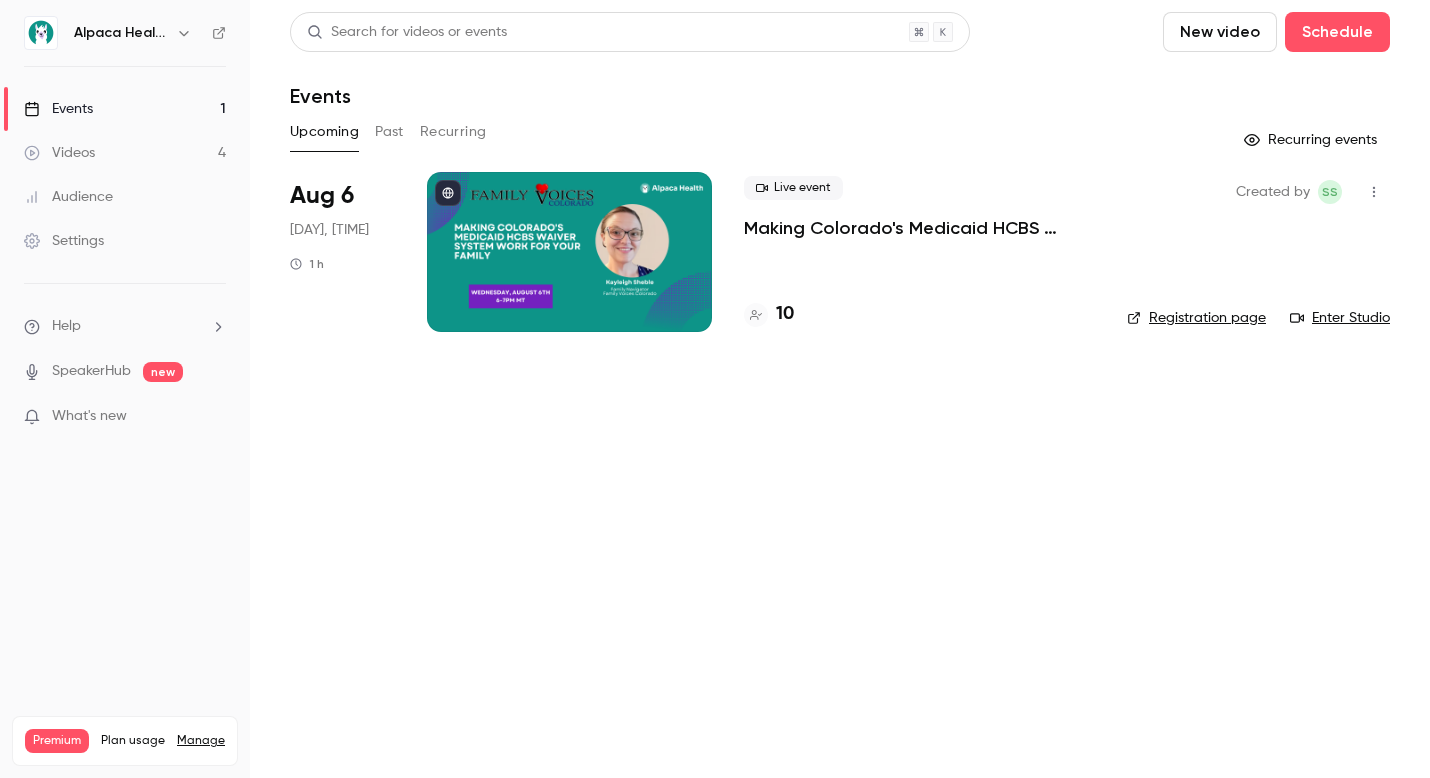 click at bounding box center [569, 252] 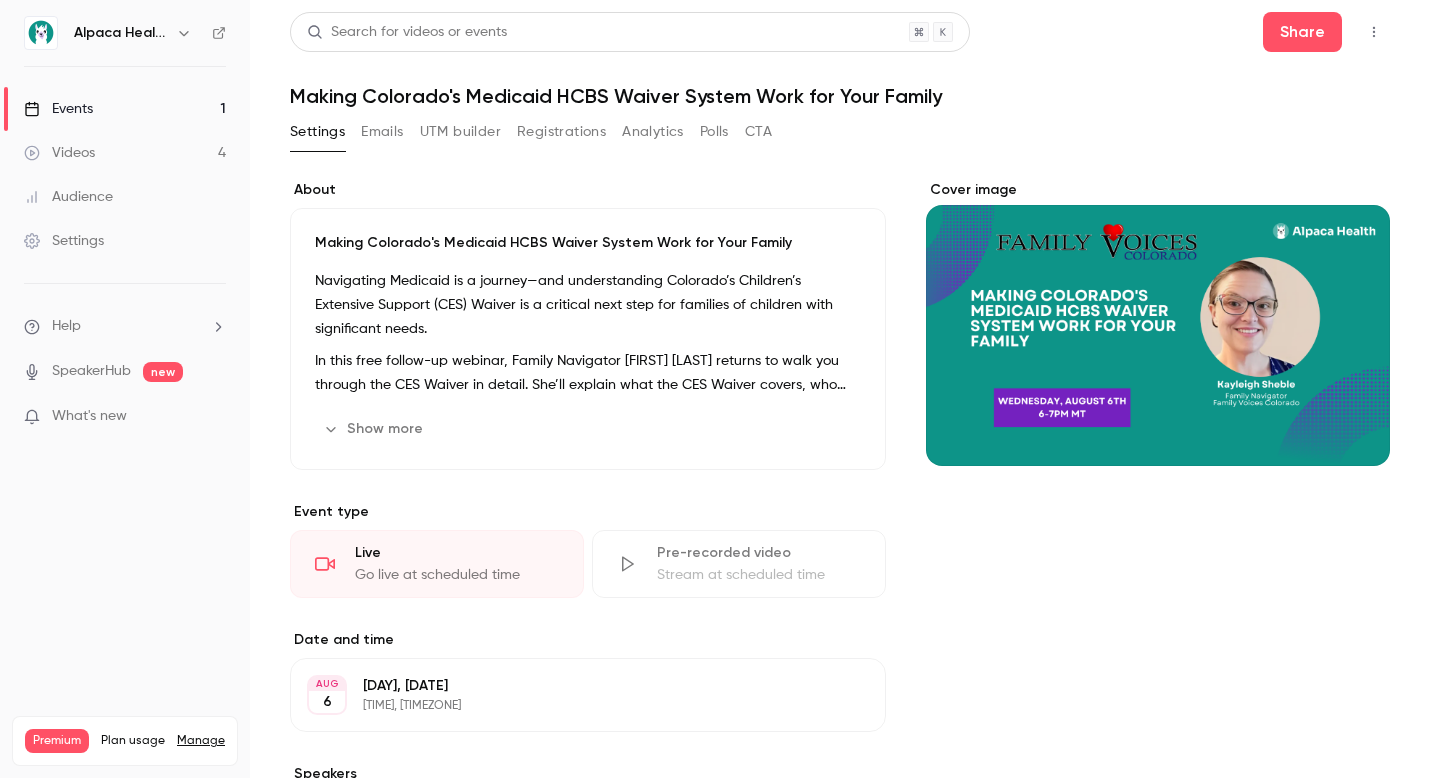 click on "Analytics" at bounding box center [653, 132] 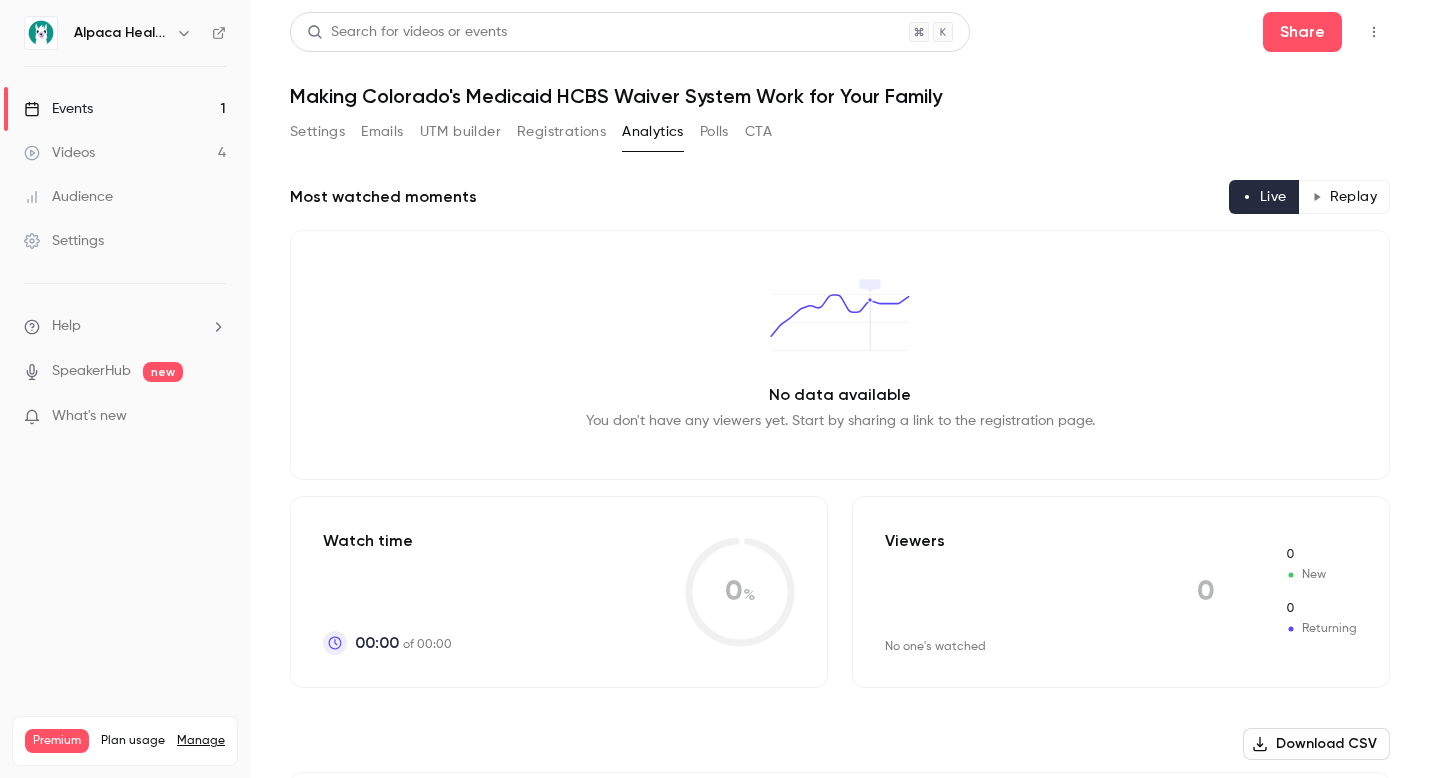 click on "Registrations" at bounding box center [561, 132] 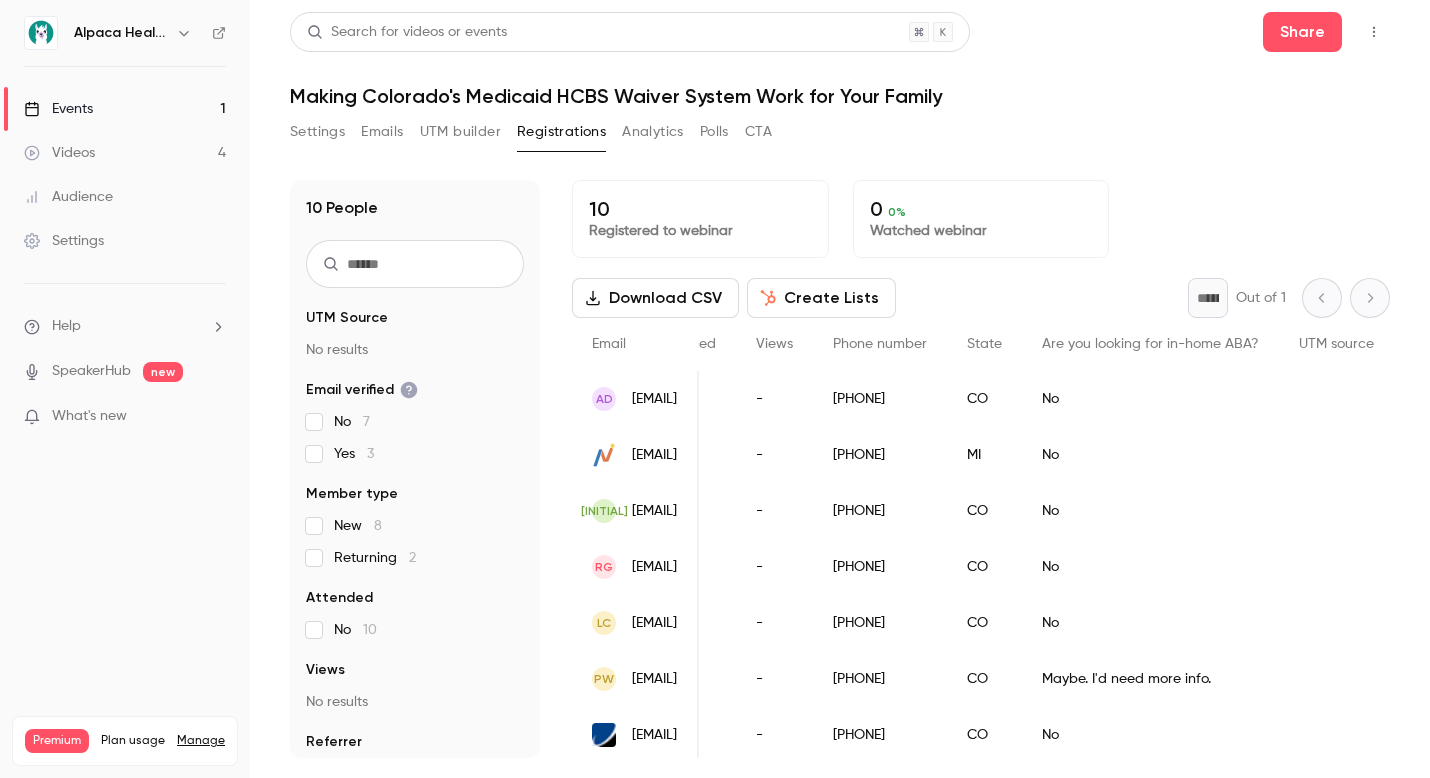 scroll, scrollTop: 0, scrollLeft: 489, axis: horizontal 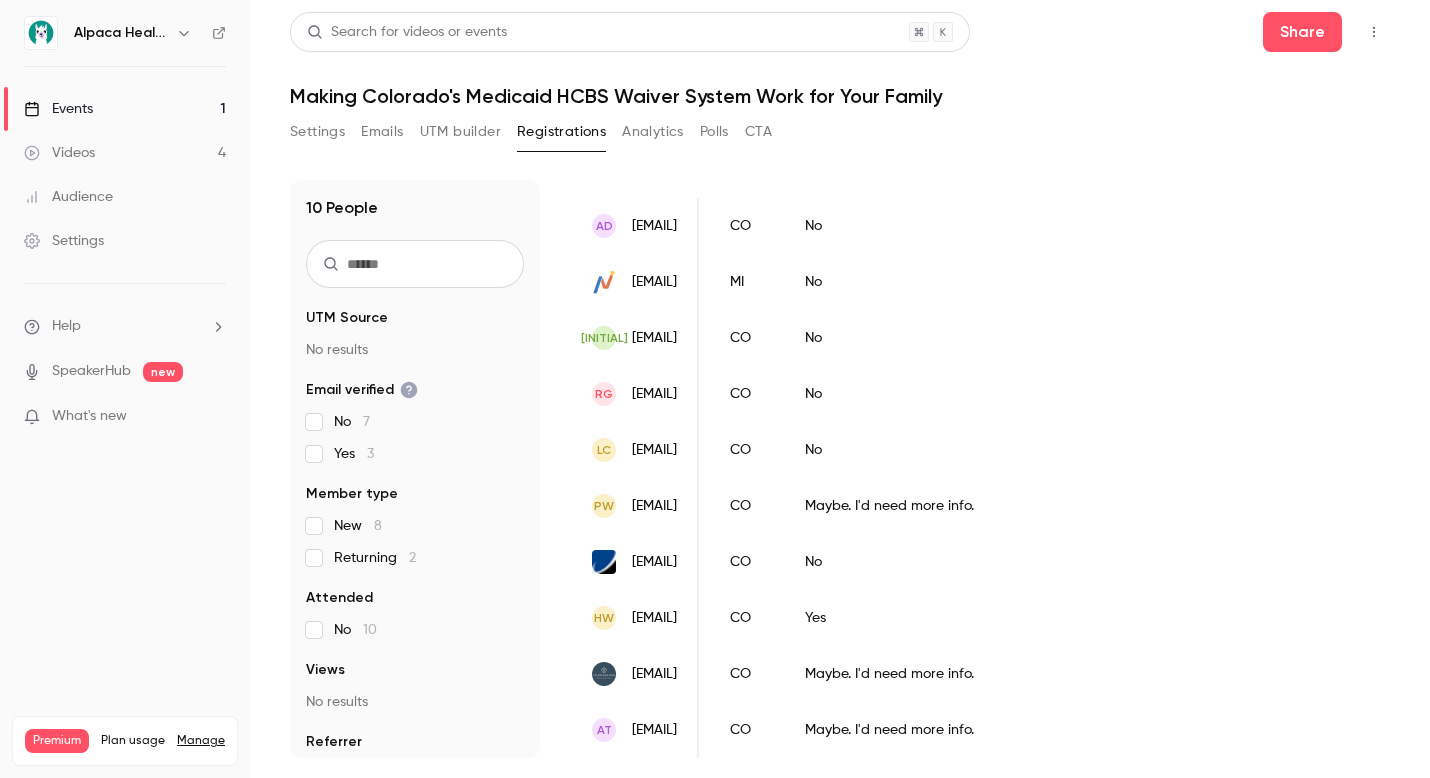 click on "CO" at bounding box center [747, 730] 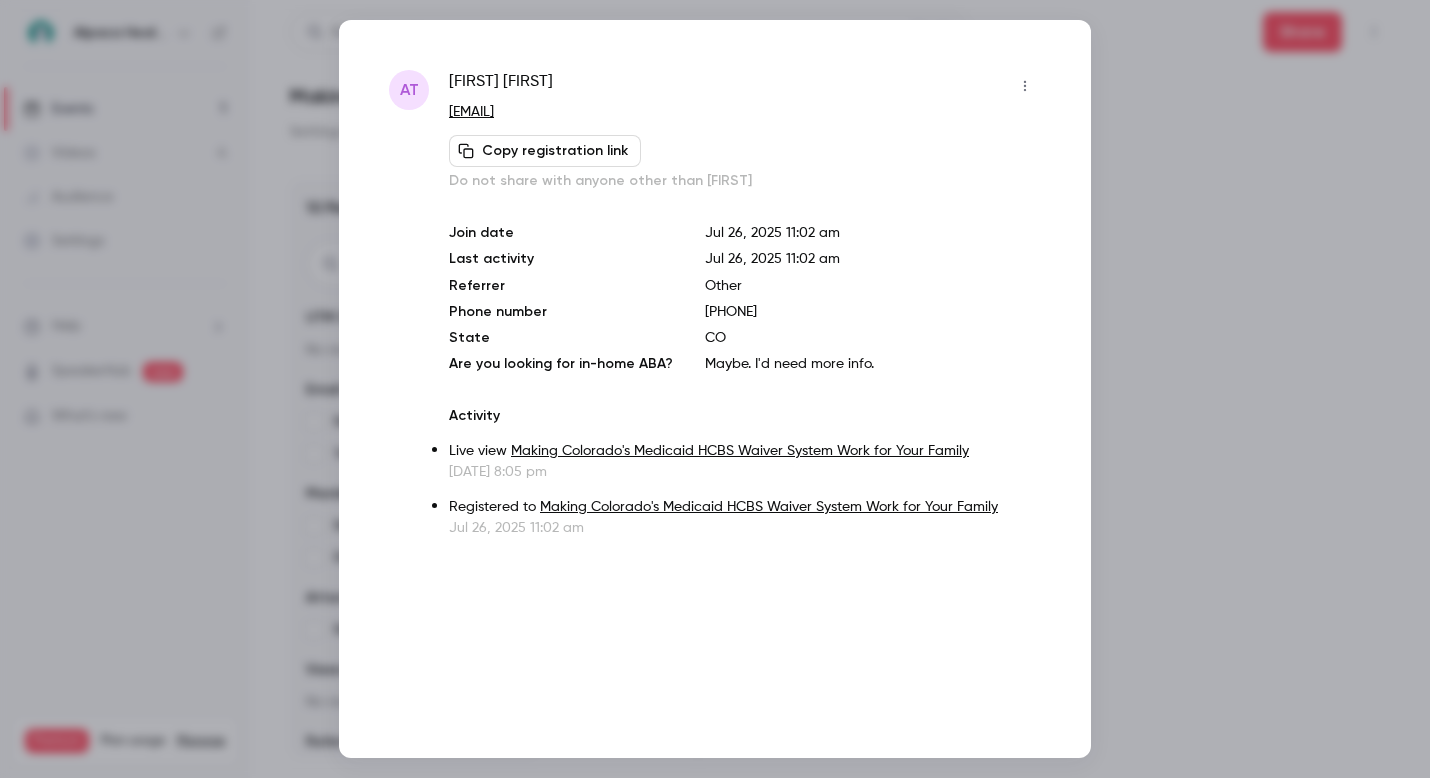 click at bounding box center [715, 389] 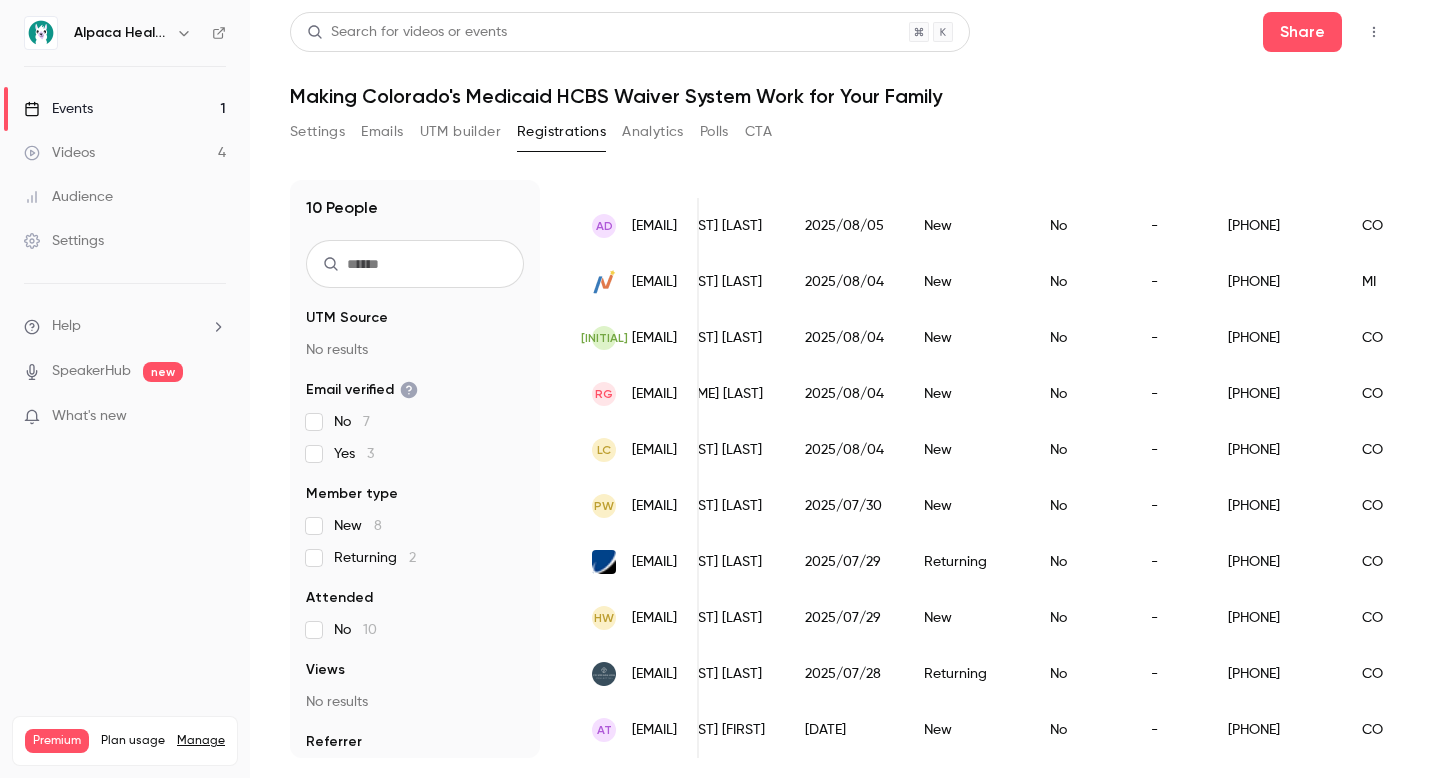 scroll, scrollTop: 0, scrollLeft: 0, axis: both 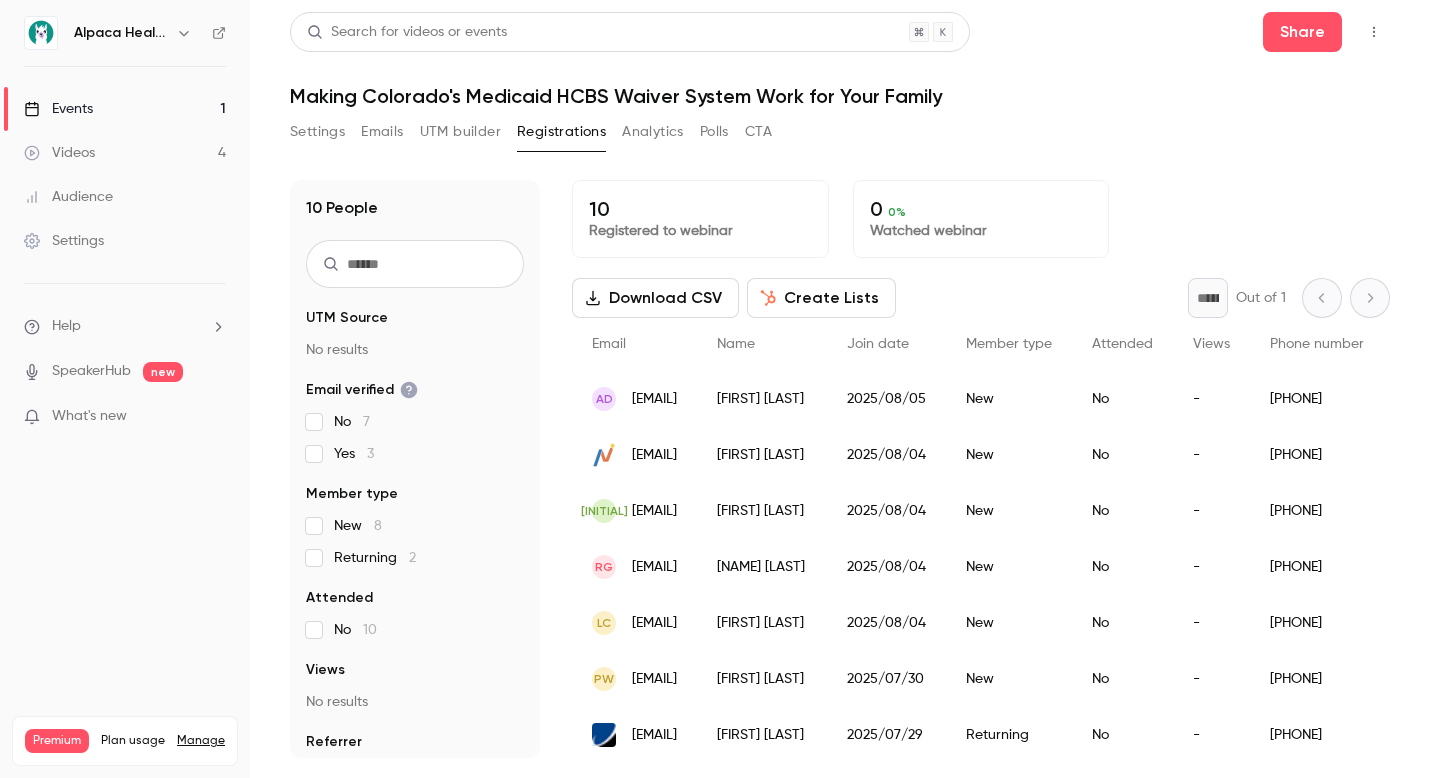 click on "Analytics" at bounding box center [653, 132] 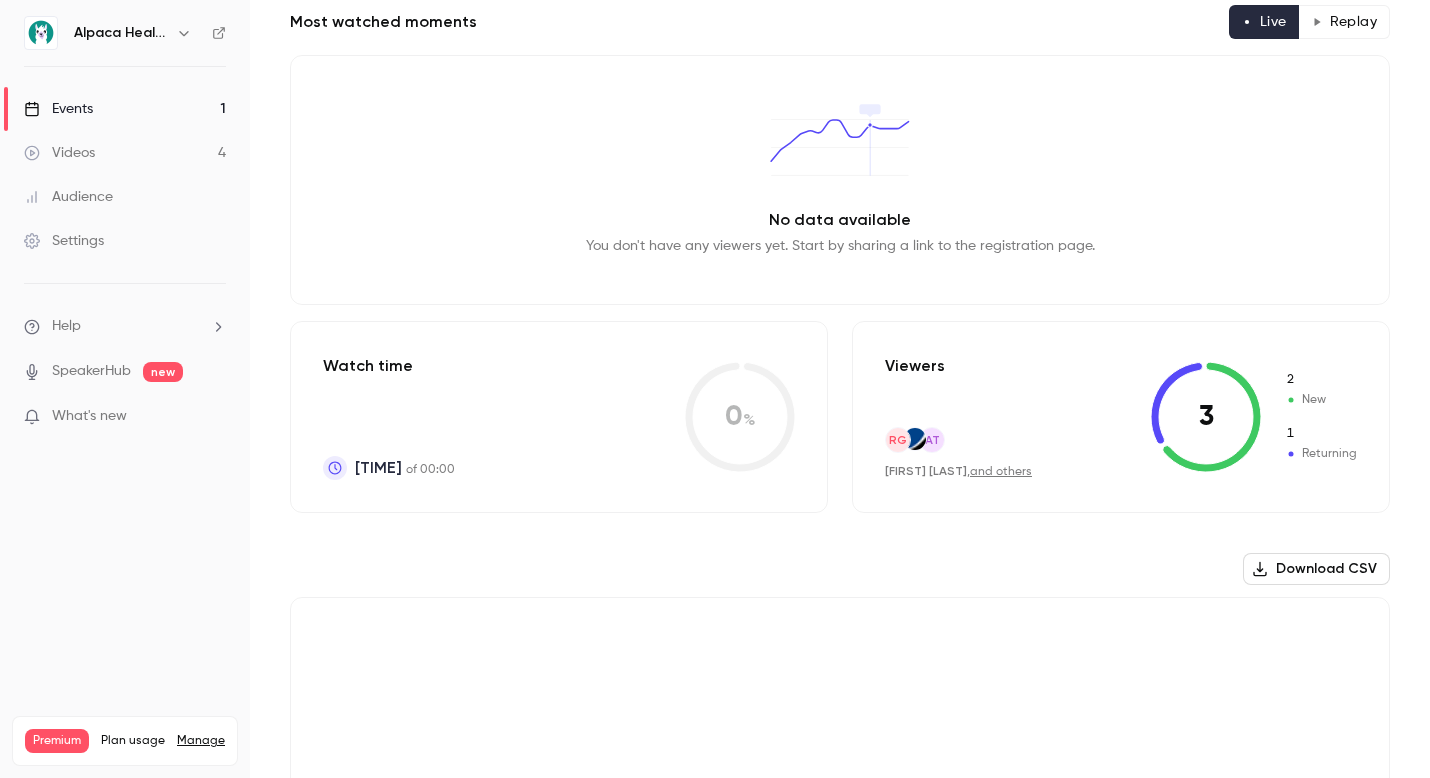 scroll, scrollTop: 300, scrollLeft: 0, axis: vertical 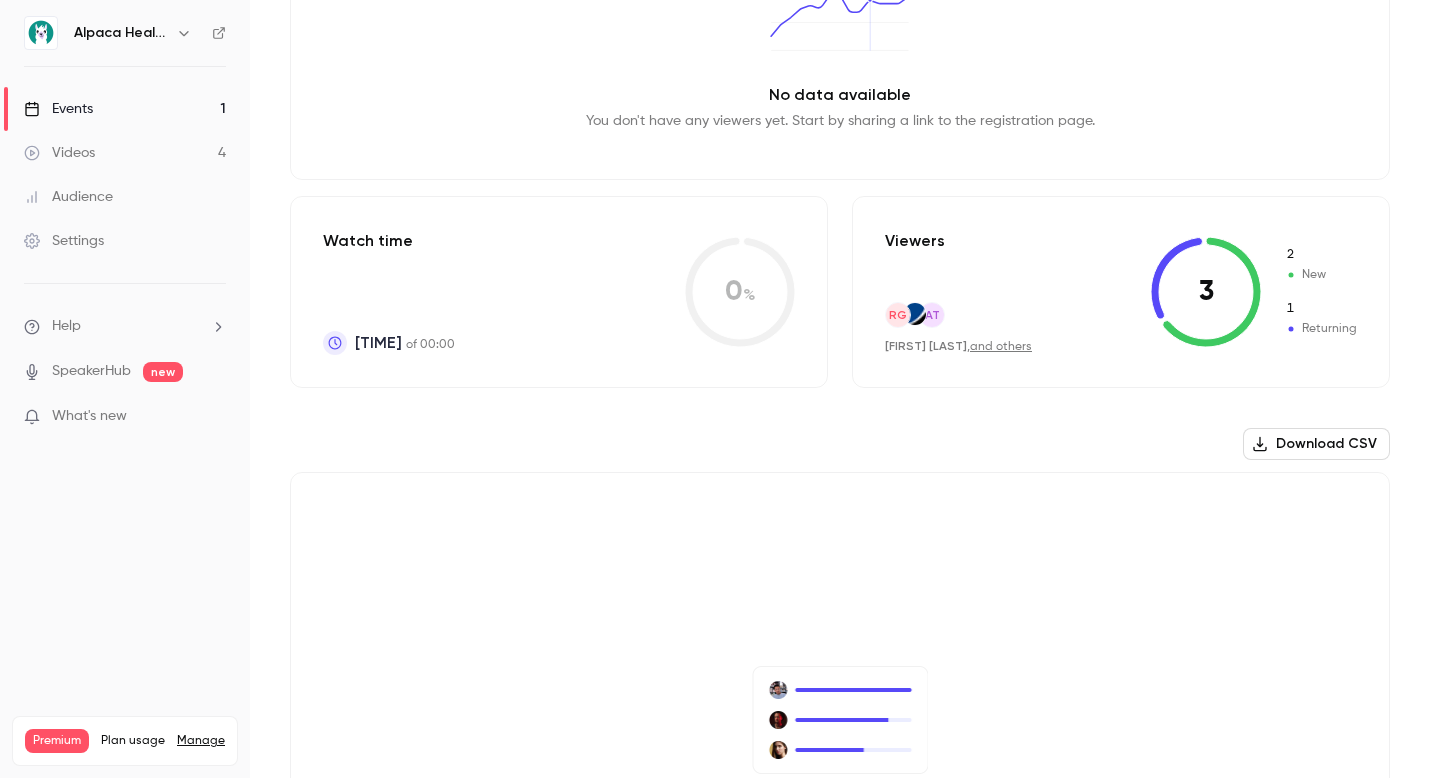 click on "[INITIAL] [FIRST] [LAST] , and others" at bounding box center [958, 328] 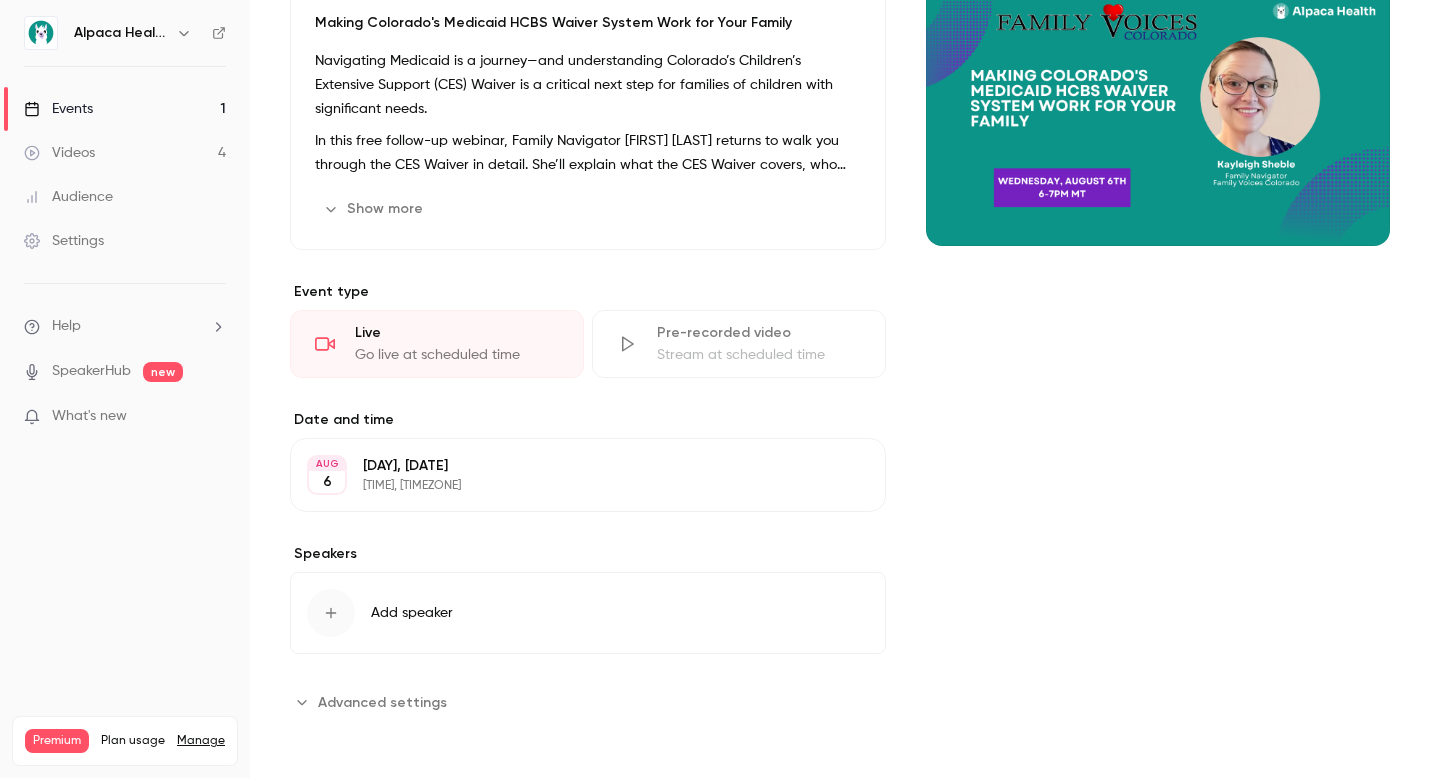 scroll, scrollTop: 0, scrollLeft: 0, axis: both 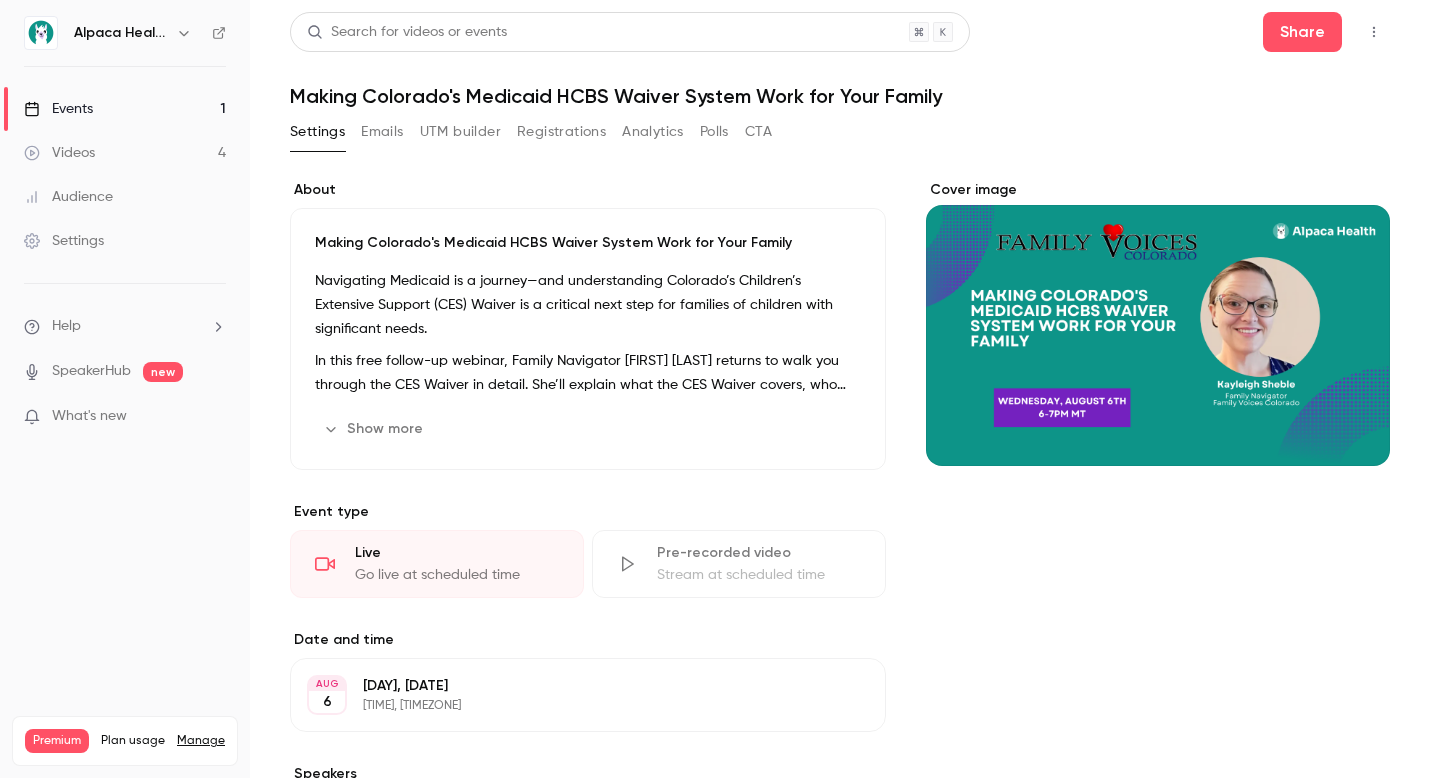 click on "Analytics" at bounding box center (653, 132) 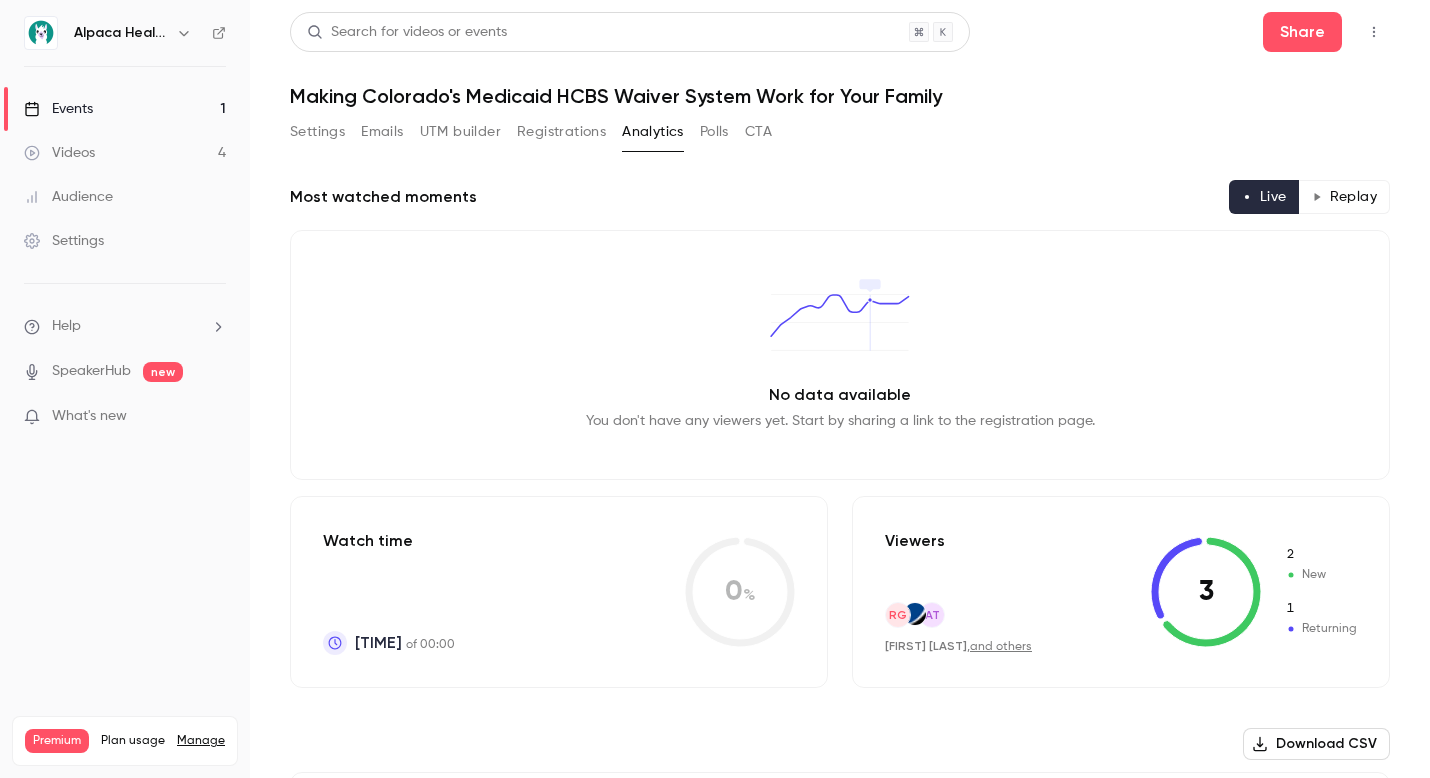click 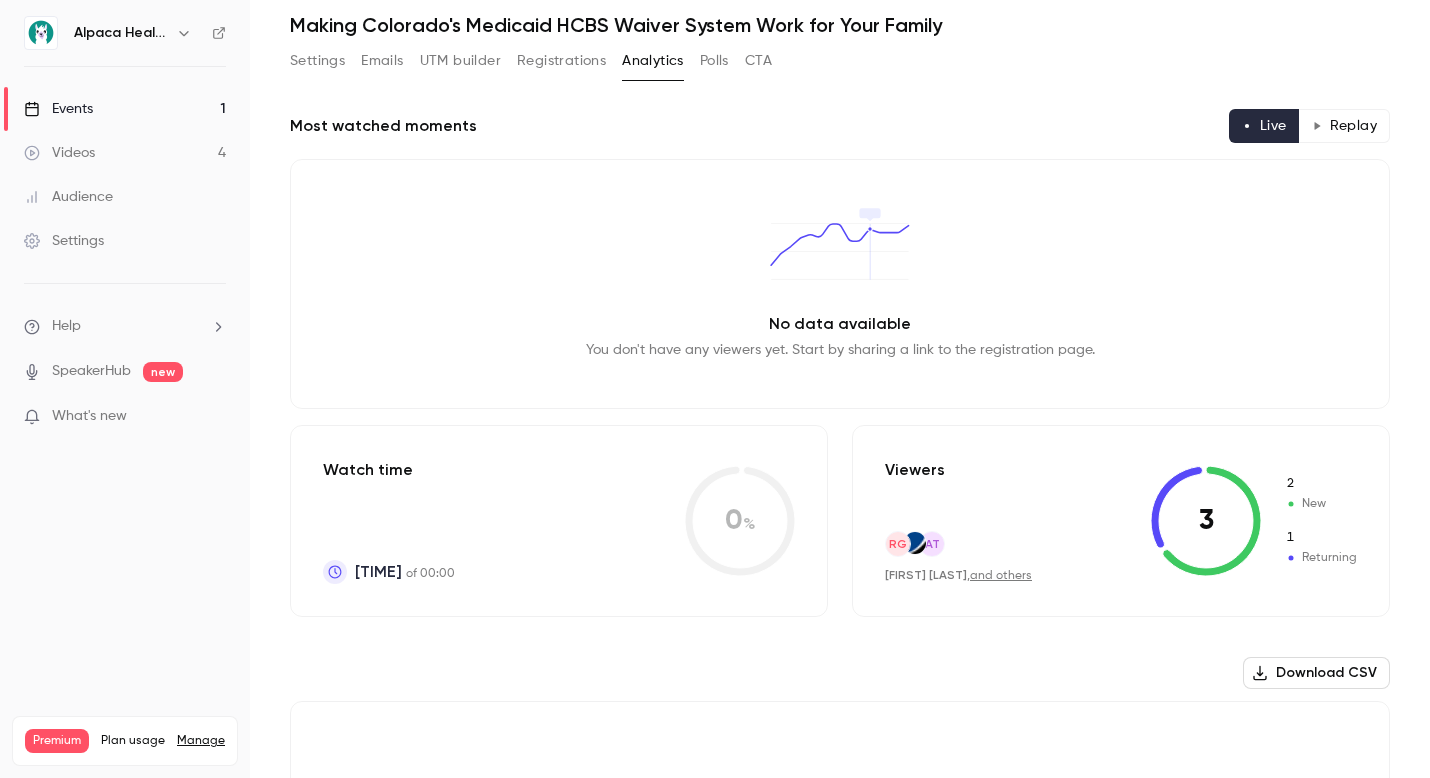 scroll, scrollTop: 176, scrollLeft: 0, axis: vertical 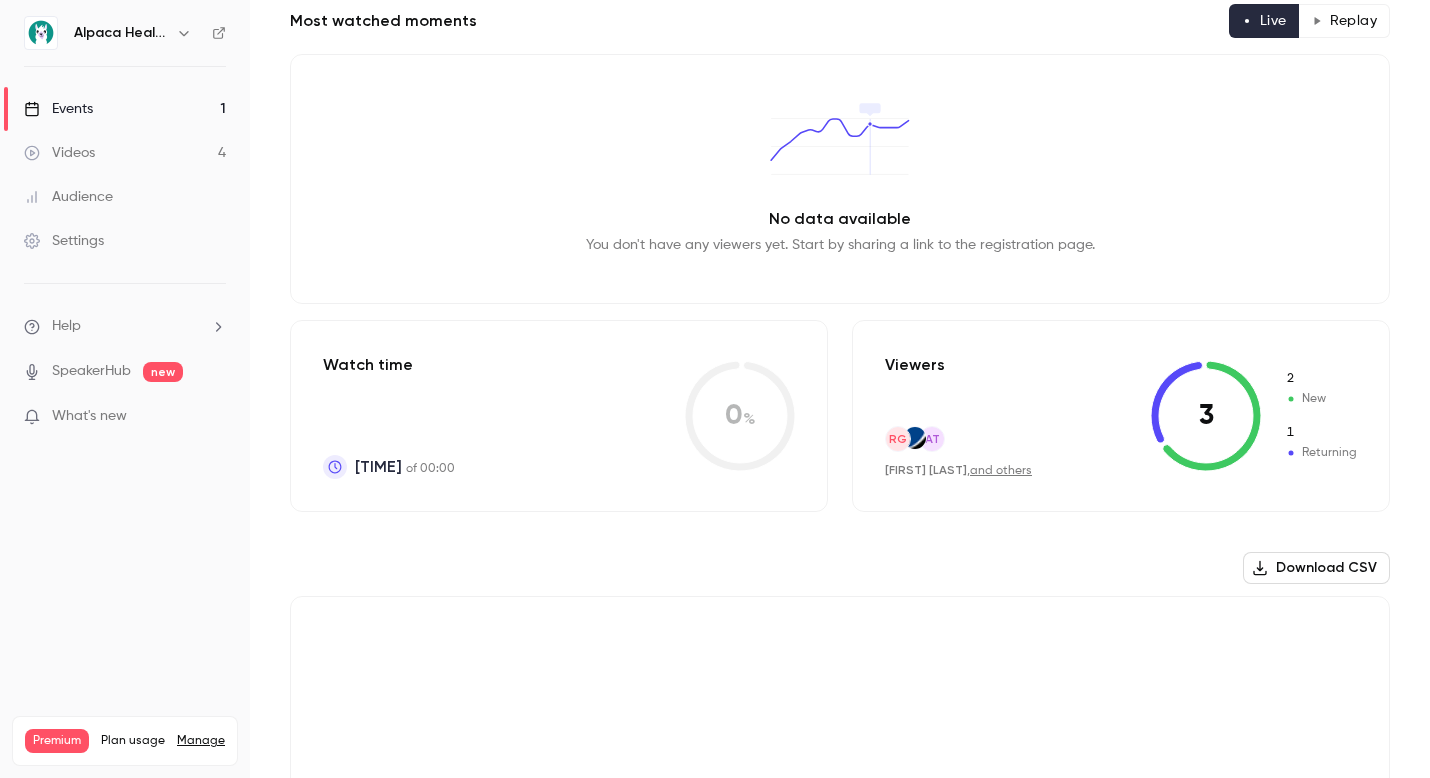 click on "and others" at bounding box center (1001, 471) 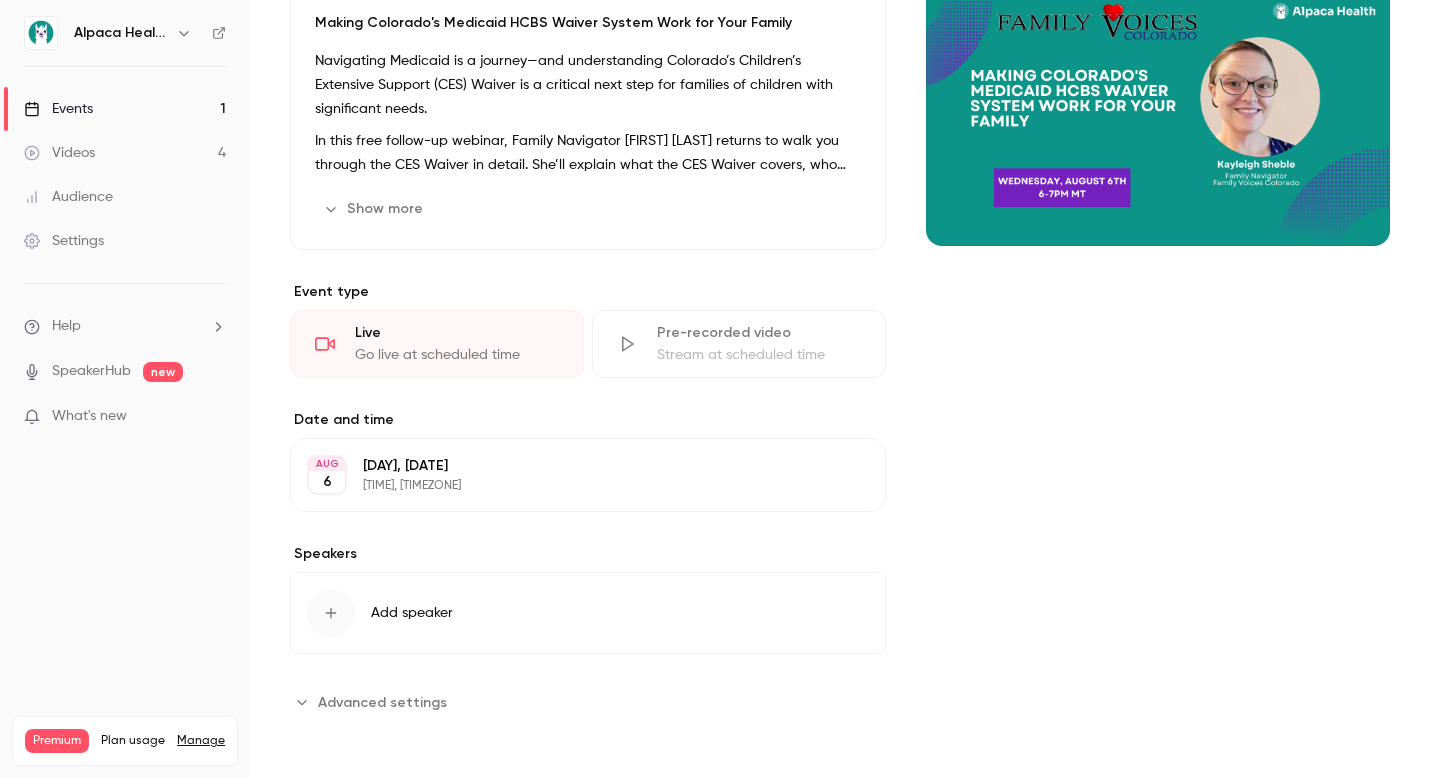 scroll, scrollTop: 0, scrollLeft: 0, axis: both 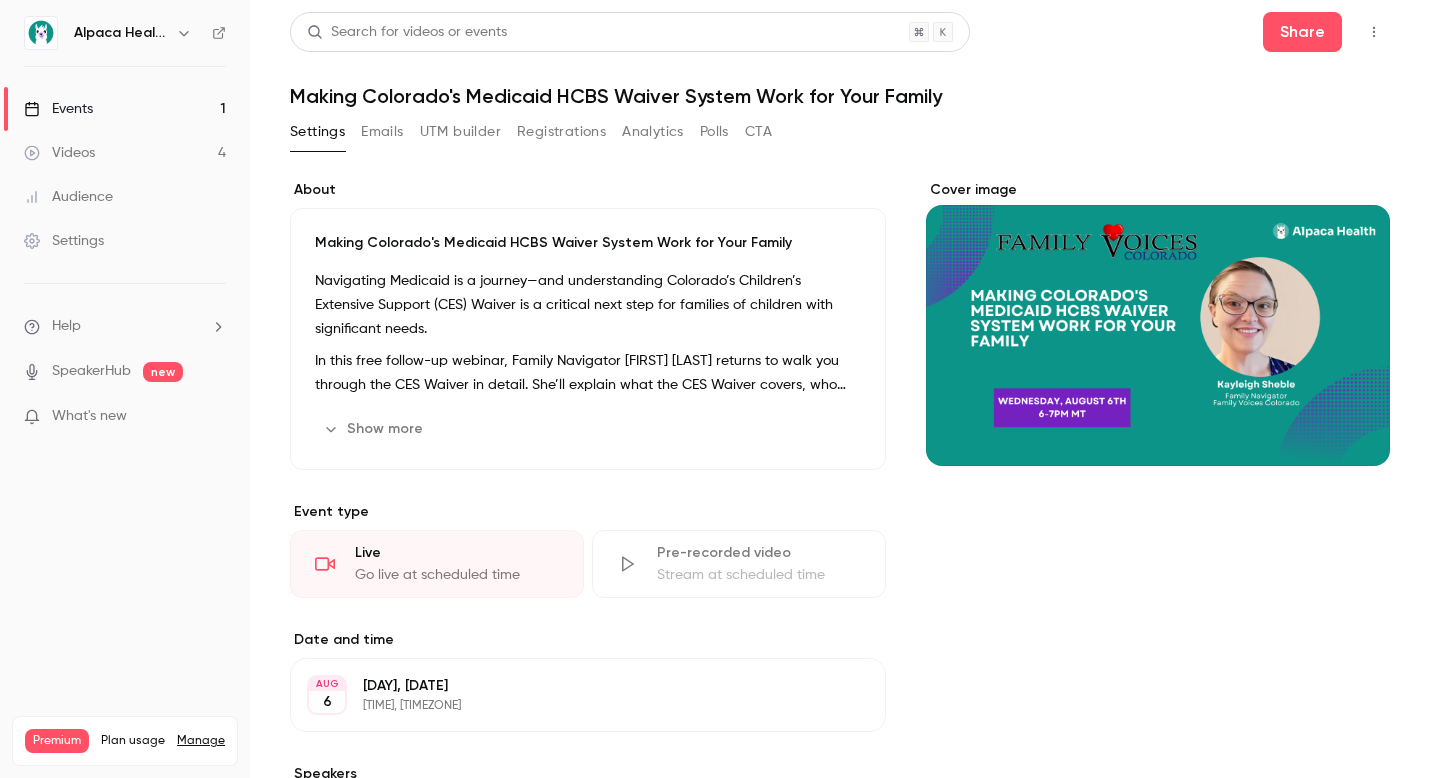 click on "Analytics" at bounding box center [653, 132] 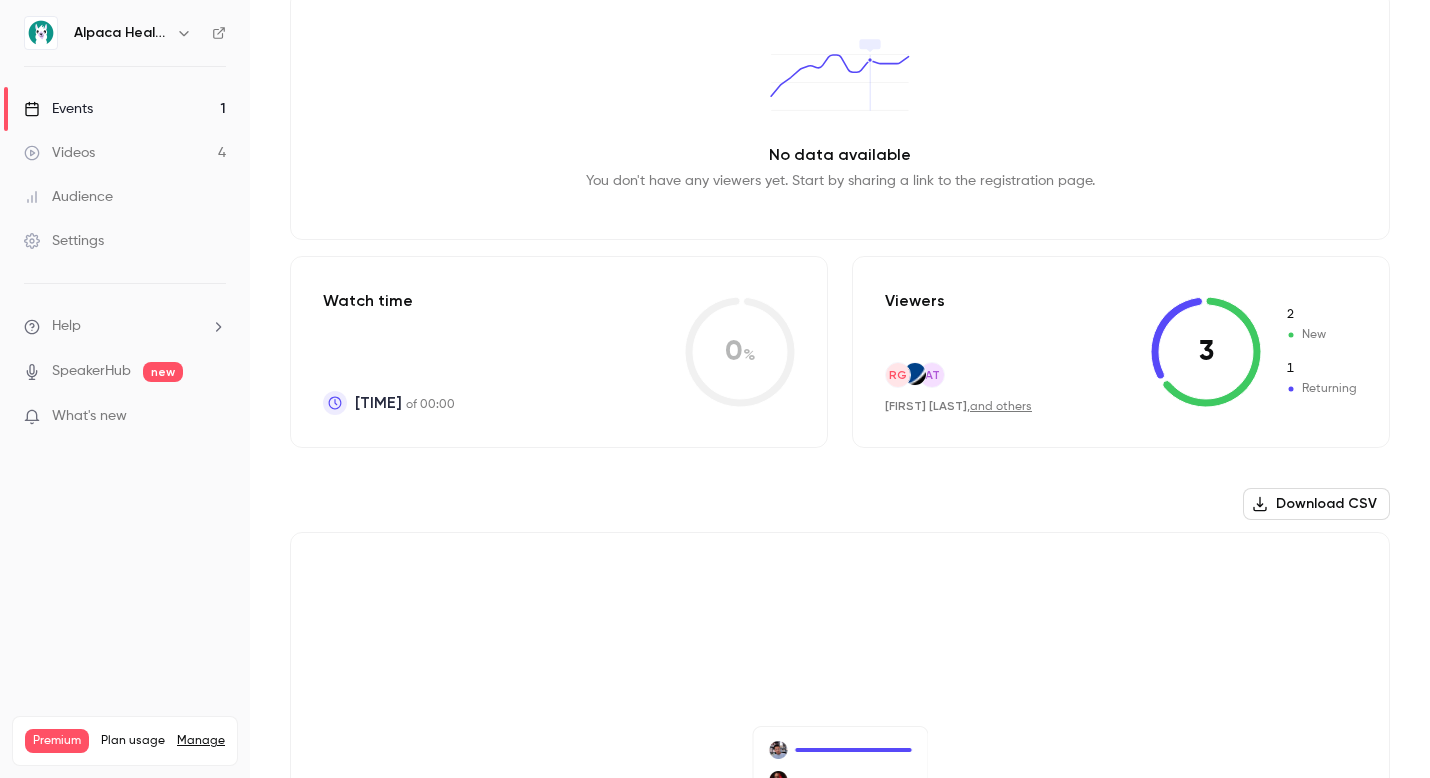 scroll, scrollTop: 0, scrollLeft: 0, axis: both 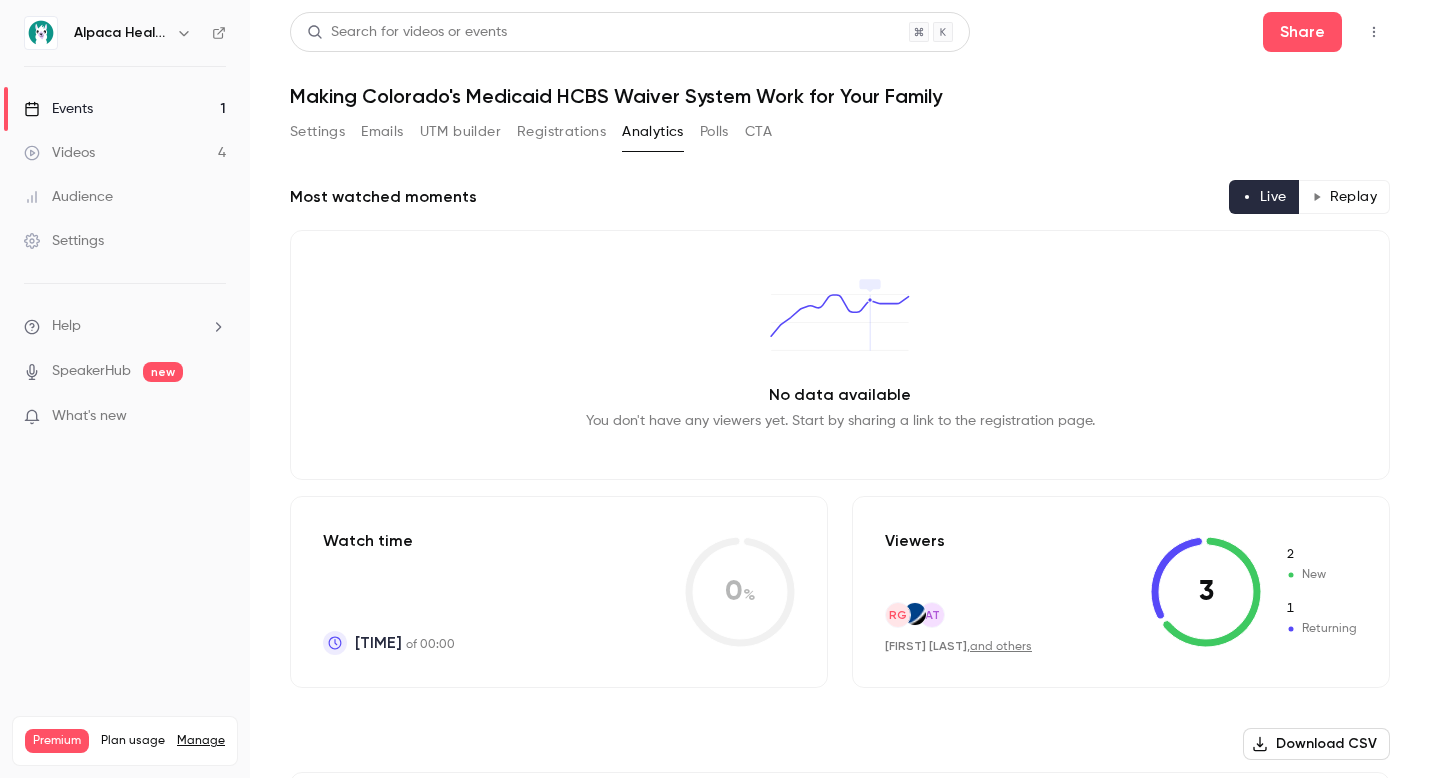 click on "AT" at bounding box center [932, 615] 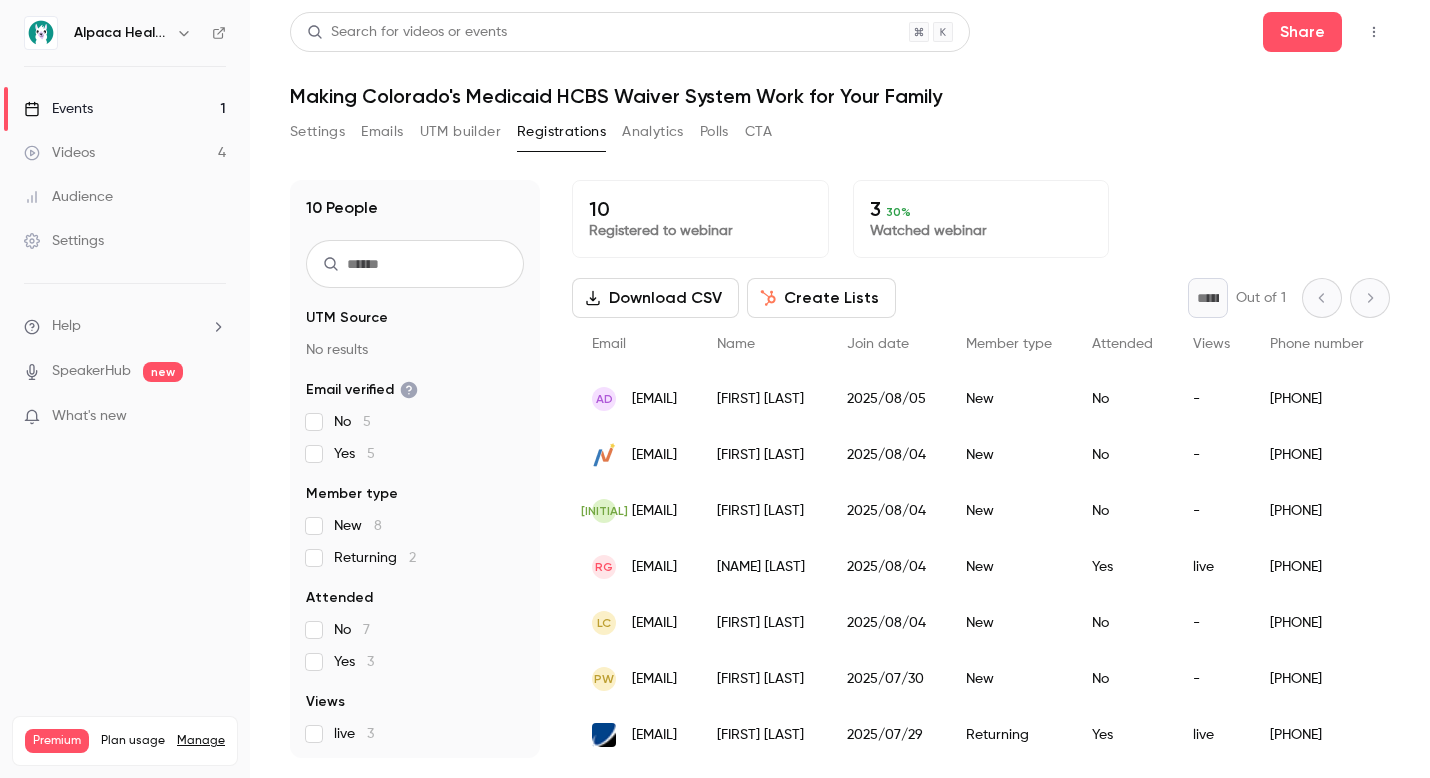 click on "10 People UTM Source No results Email verified No 5 Yes 5 Member type New 8 Returning 2 Attended No 7 Yes 3 Views live 3 Referrer Other 10" at bounding box center [415, 469] 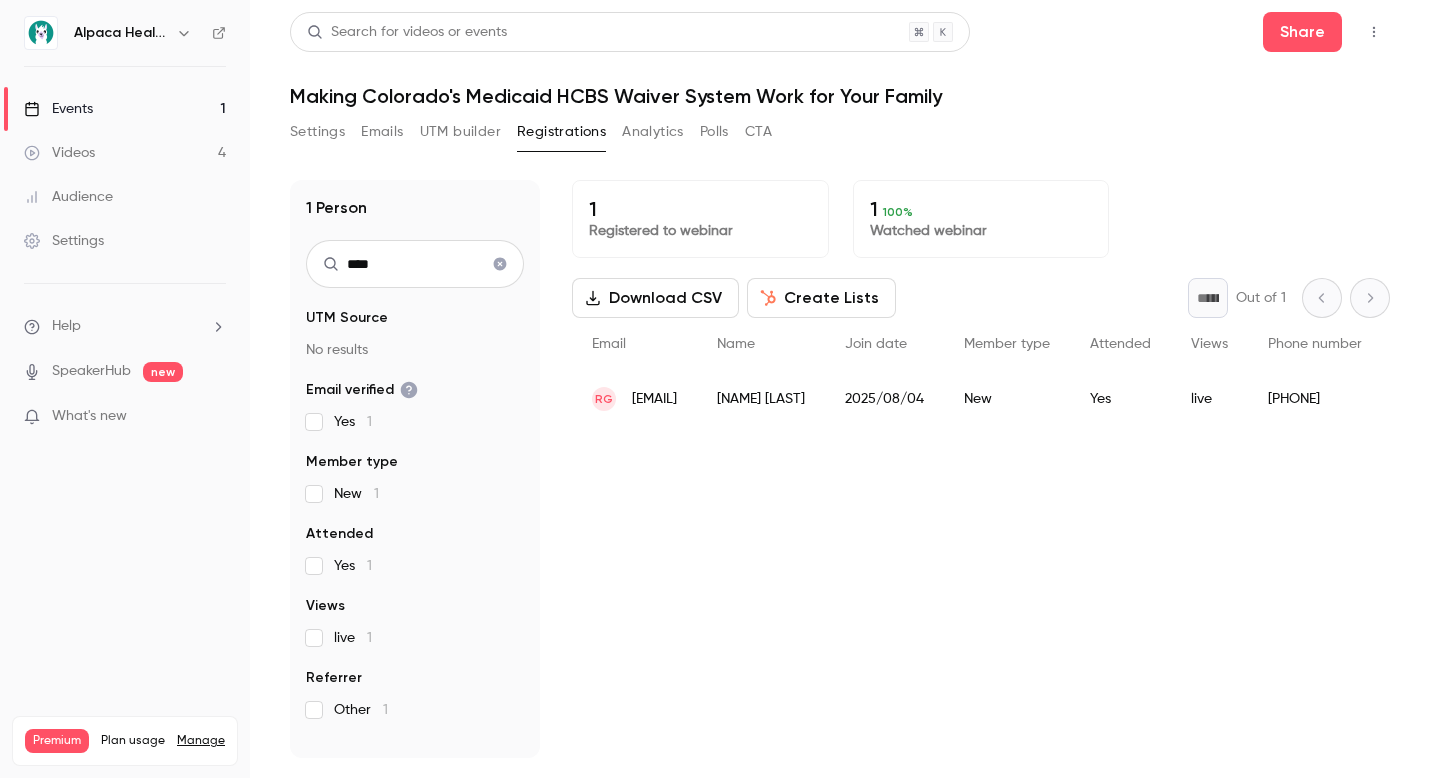type on "****" 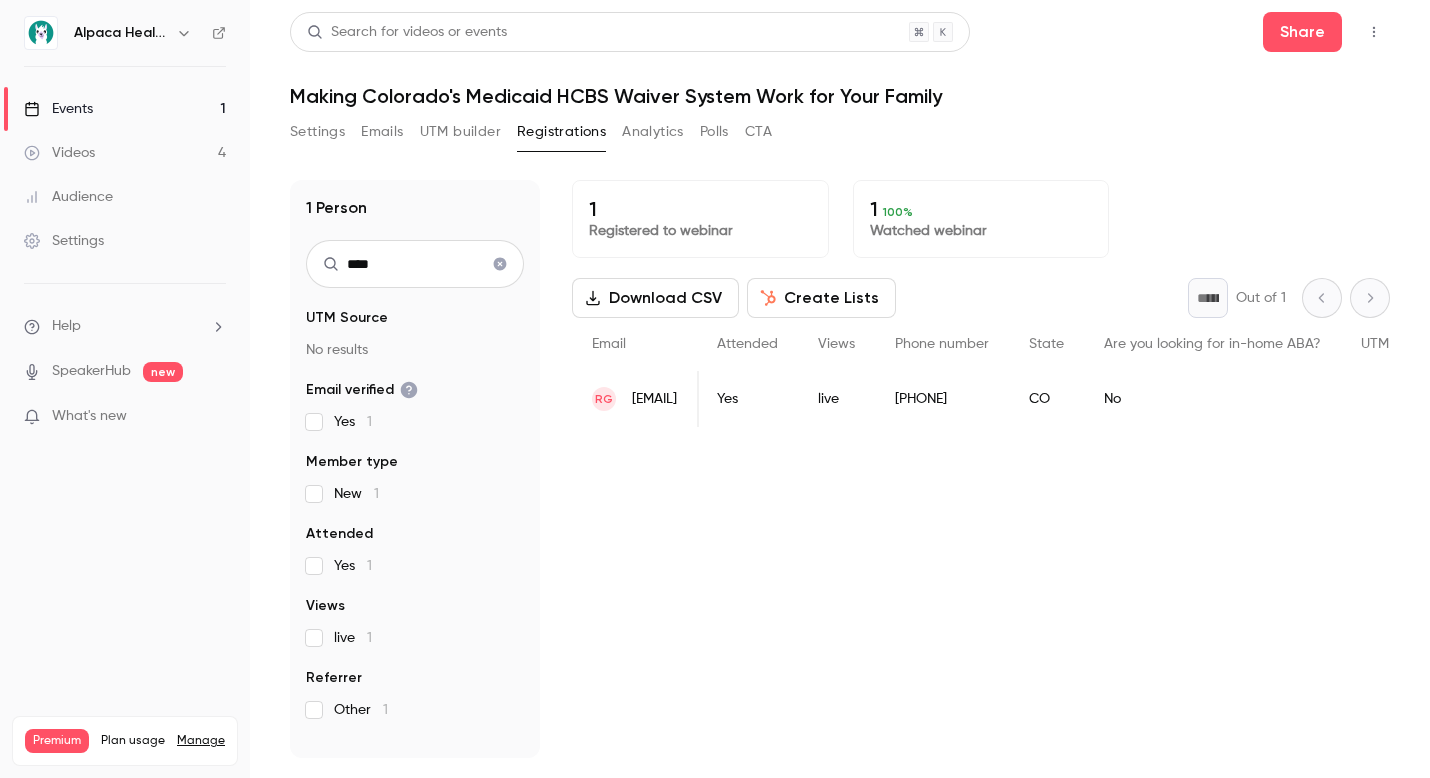 scroll, scrollTop: 0, scrollLeft: 459, axis: horizontal 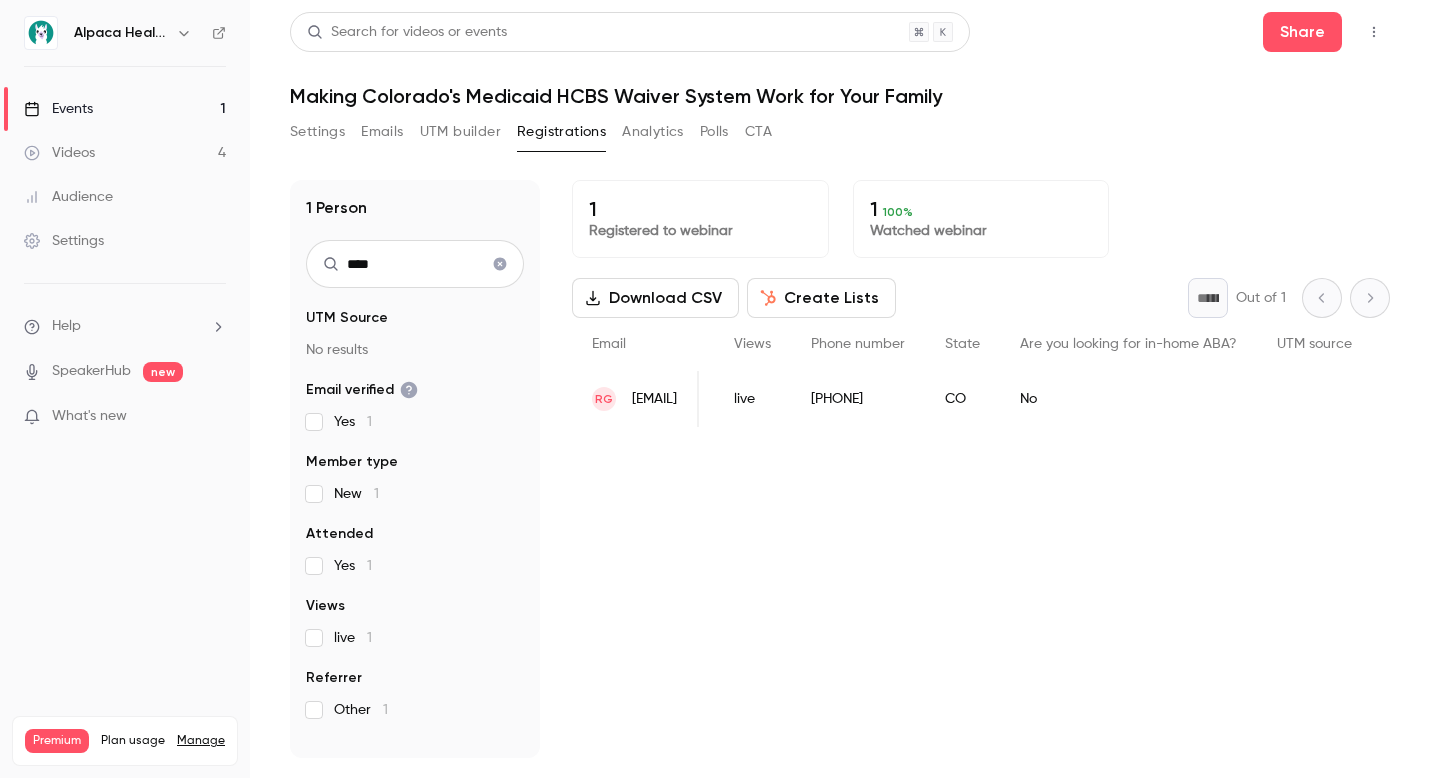 click on "[EMAIL]" at bounding box center [635, 399] 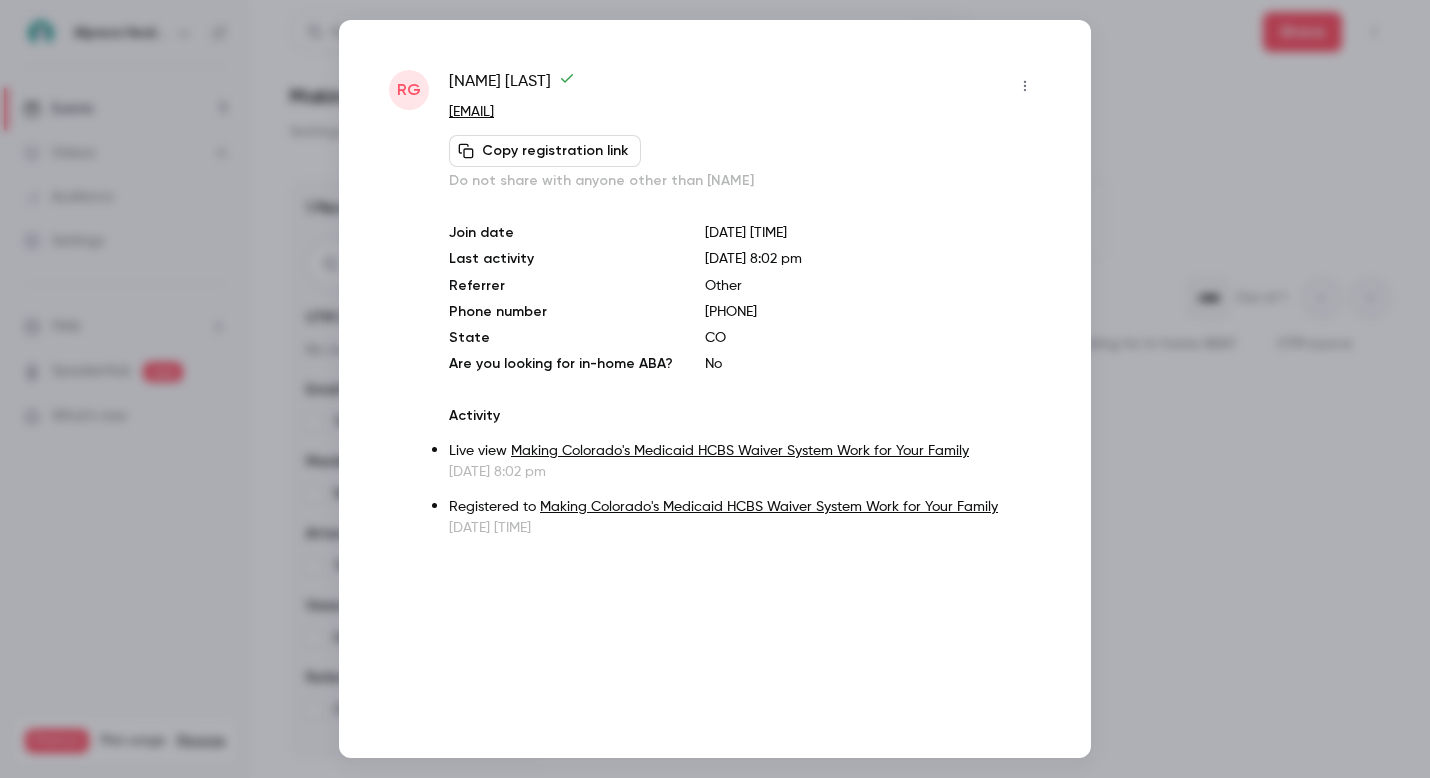 click at bounding box center [715, 389] 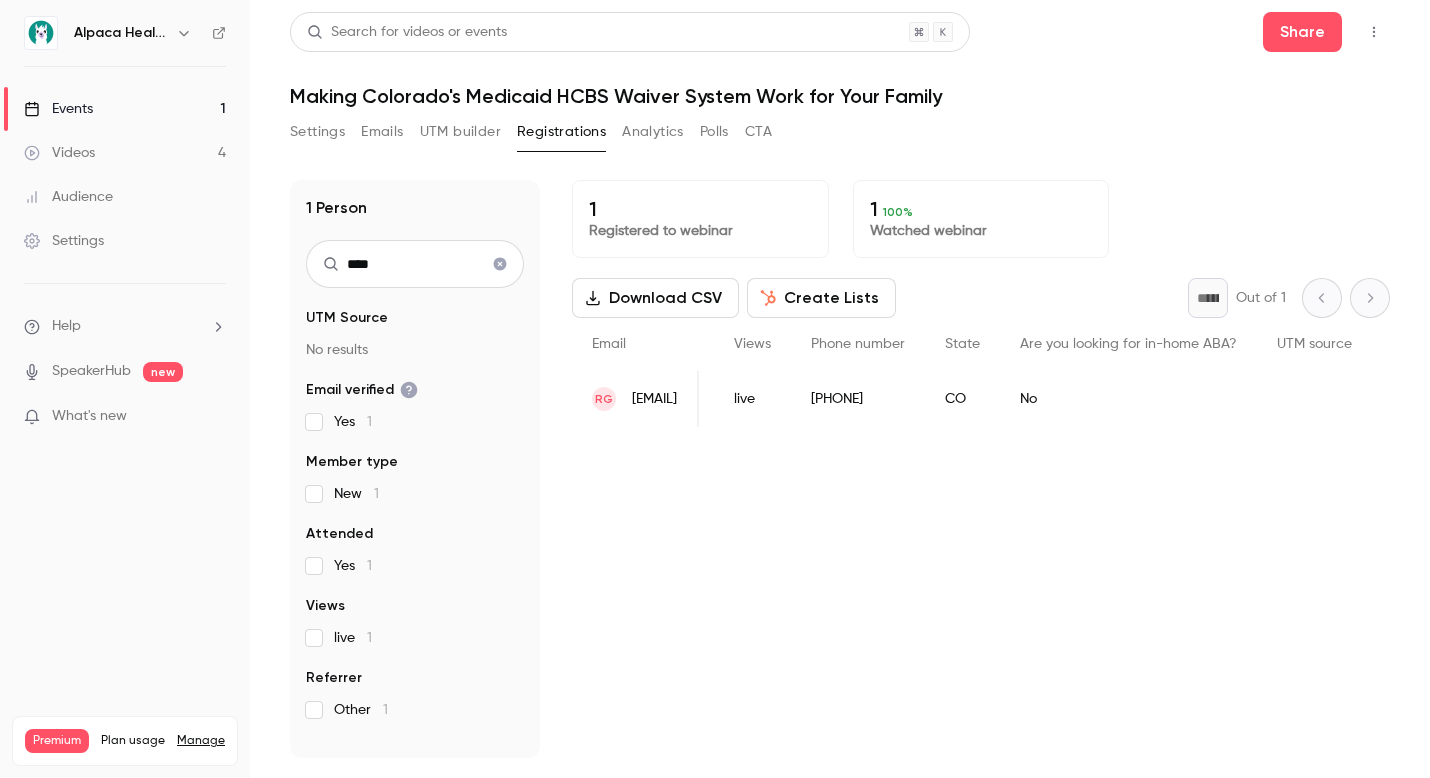 click 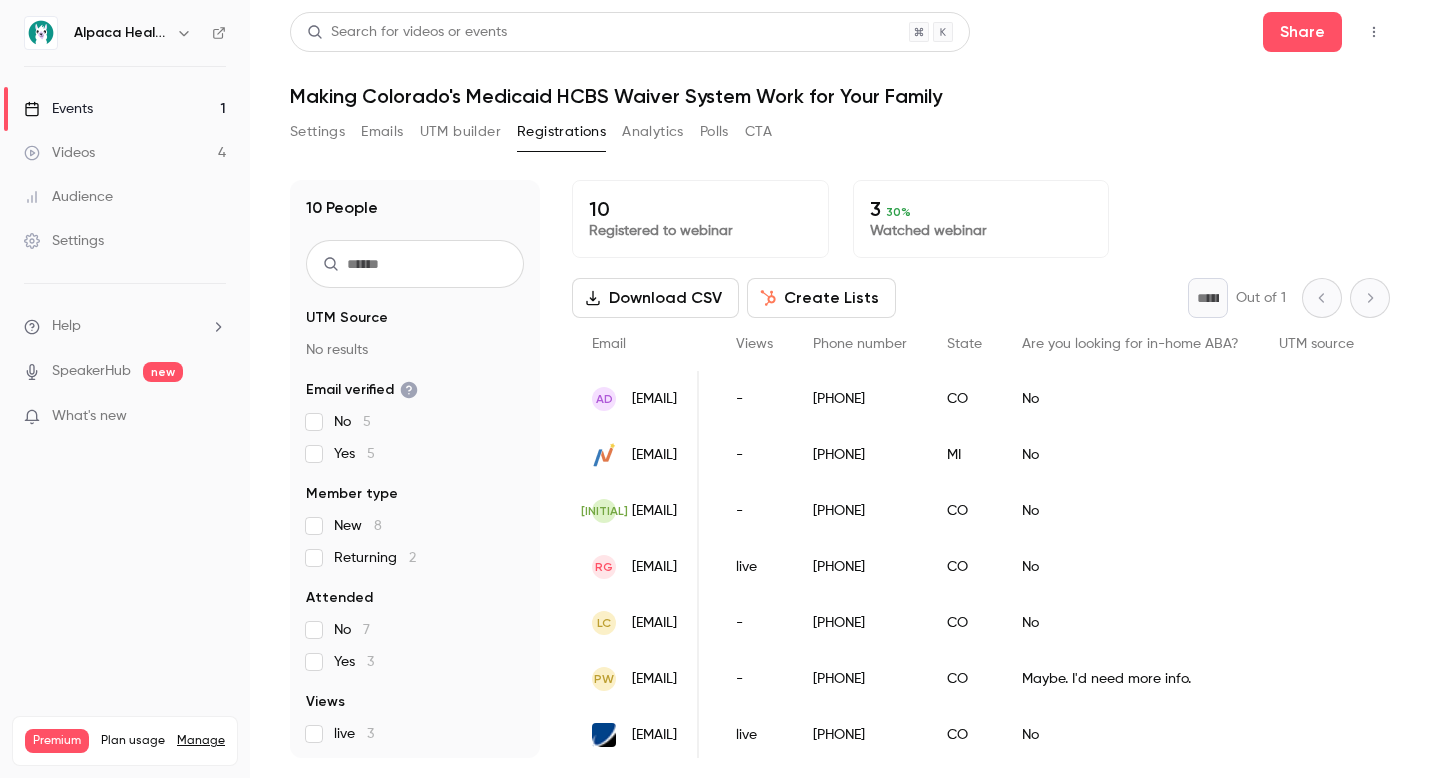 click on "Events 1" at bounding box center (125, 109) 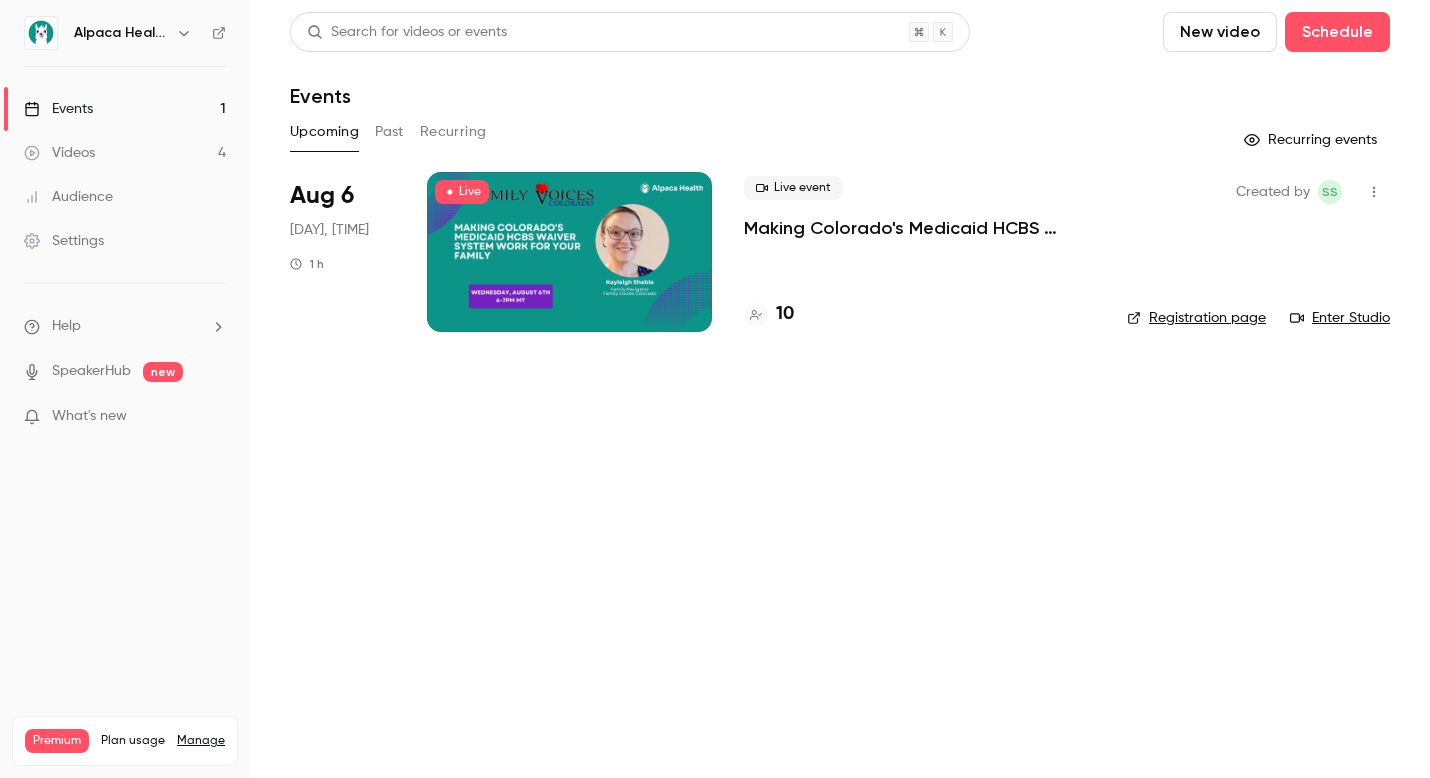 click on "Videos 4" at bounding box center [125, 153] 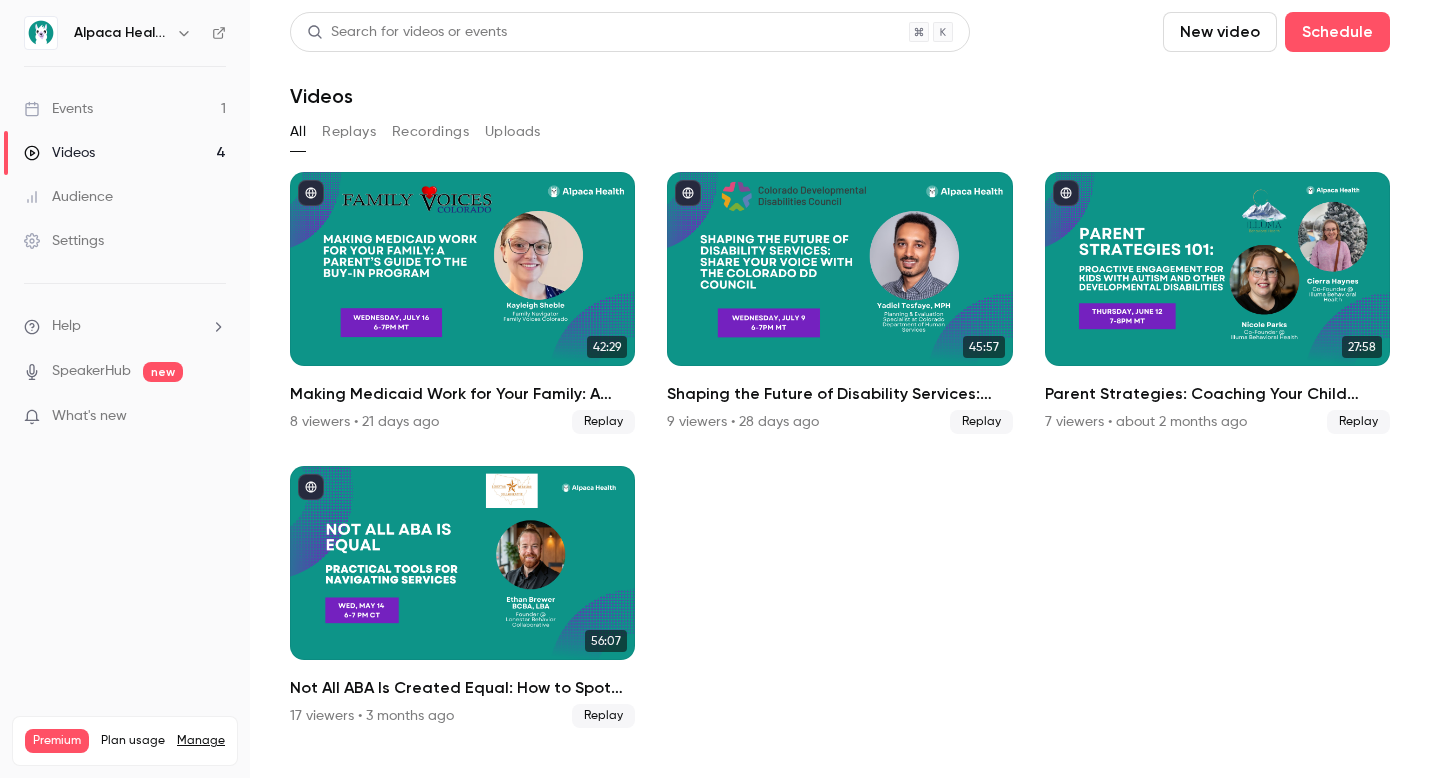 click on "Events 1" at bounding box center (125, 109) 